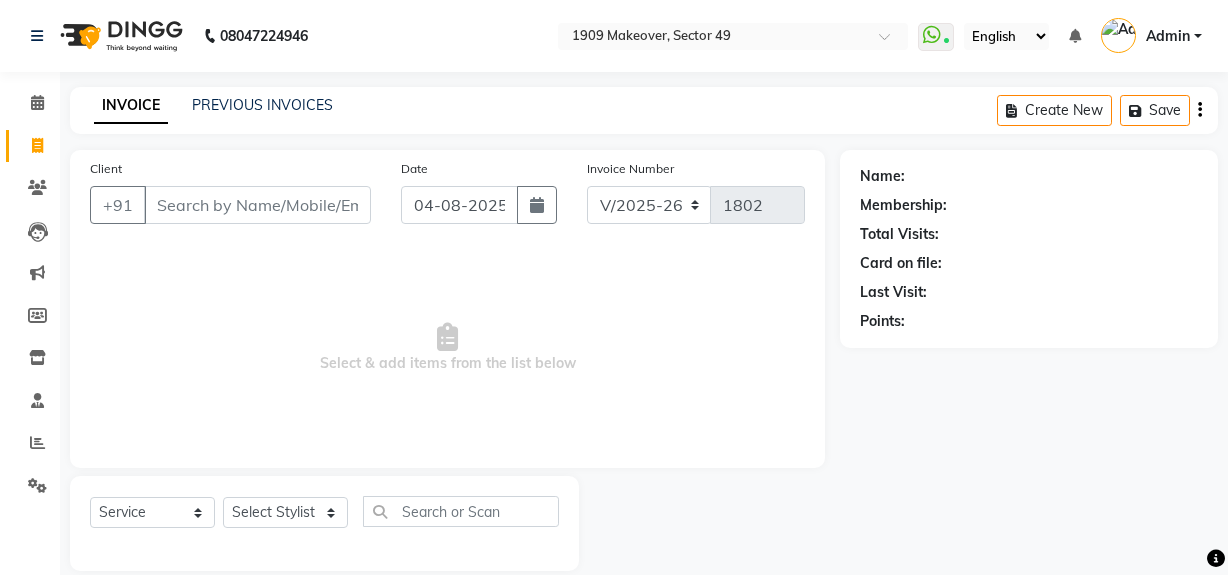 select on "6923" 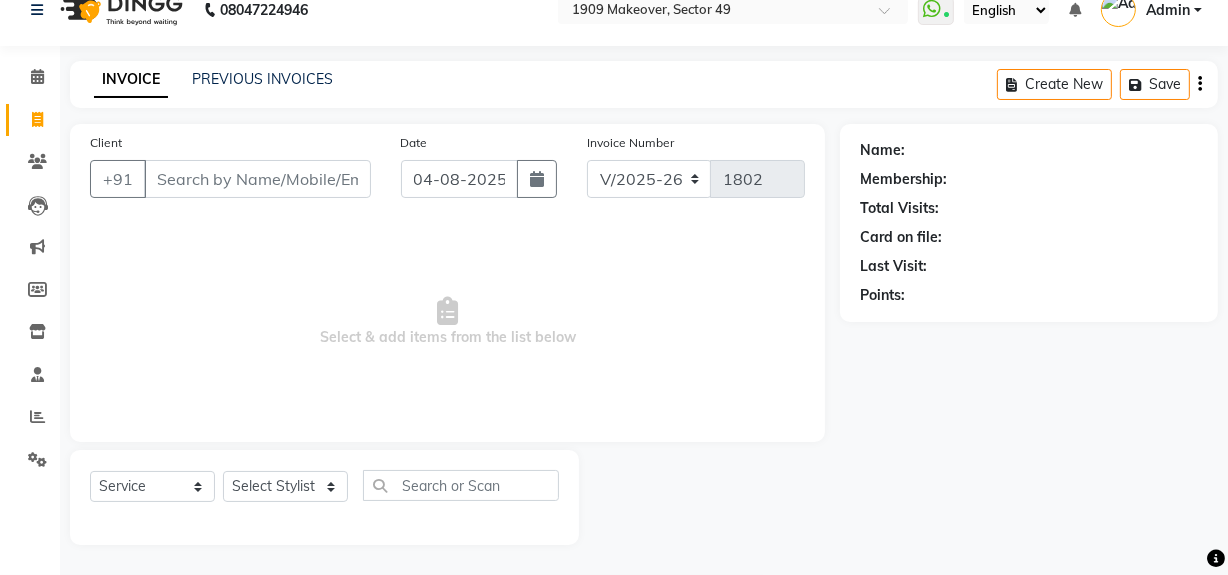 scroll, scrollTop: 0, scrollLeft: 0, axis: both 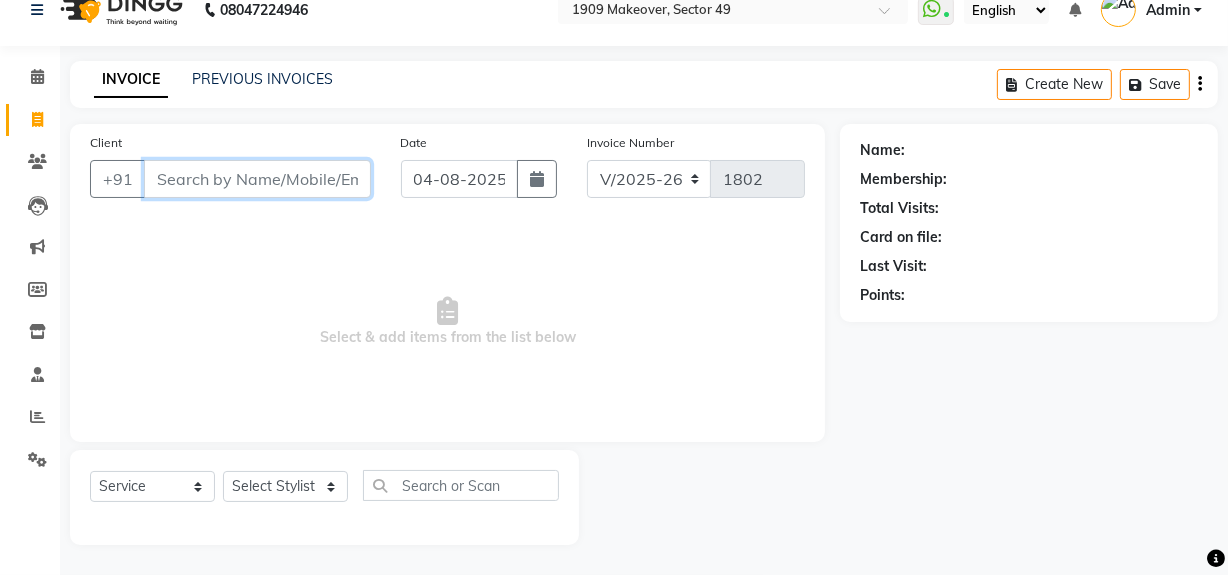 click on "Client" at bounding box center [257, 179] 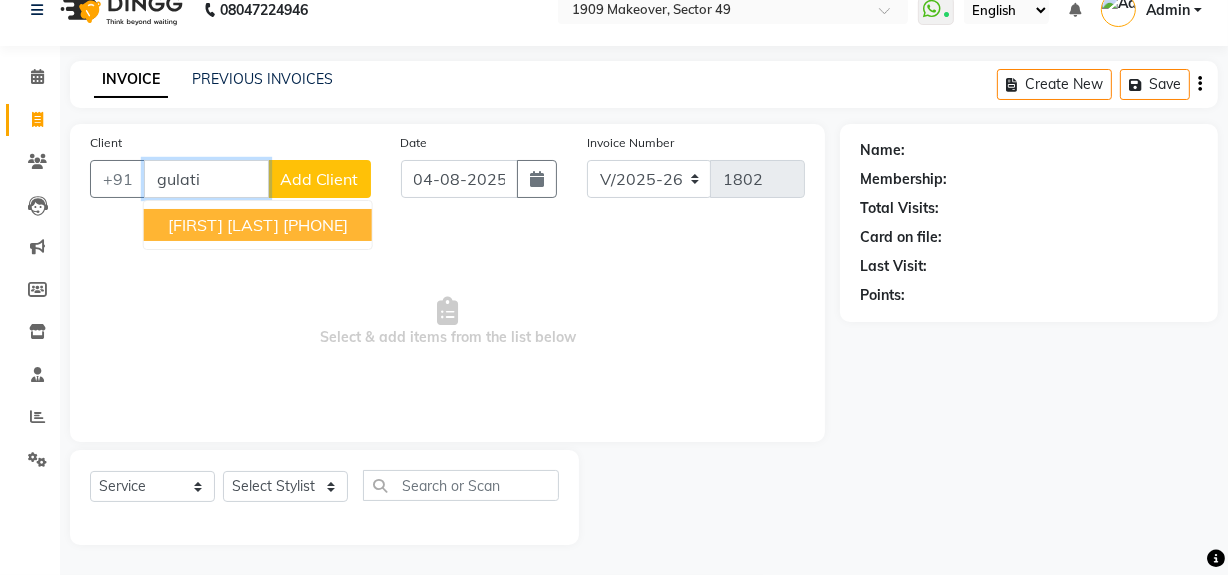 click on "[PHONE]" at bounding box center [315, 225] 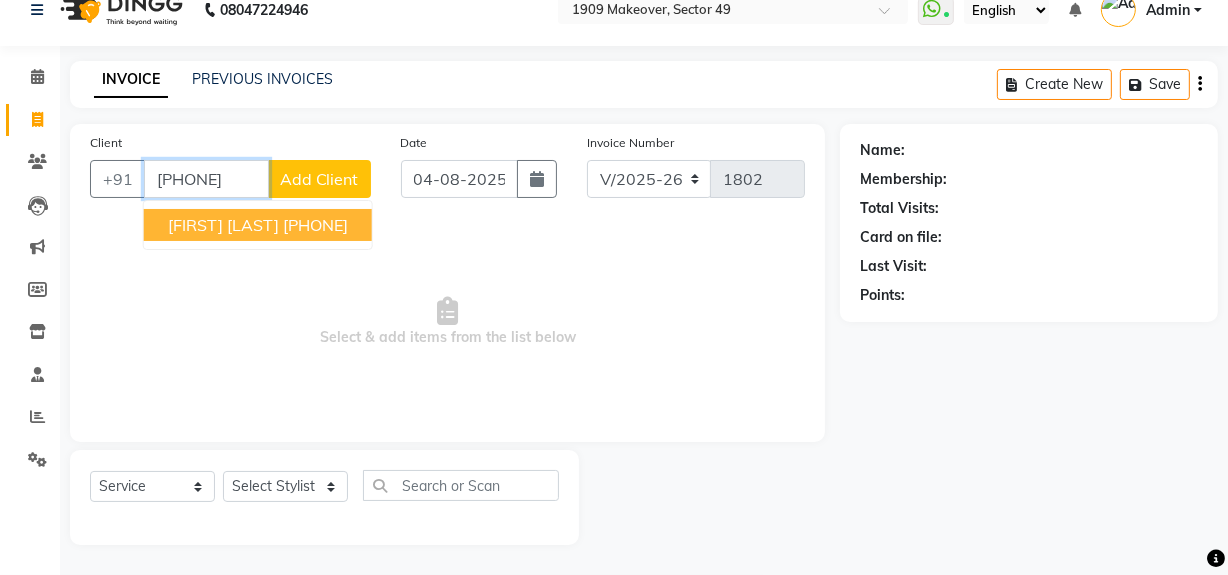 type on "[PHONE]" 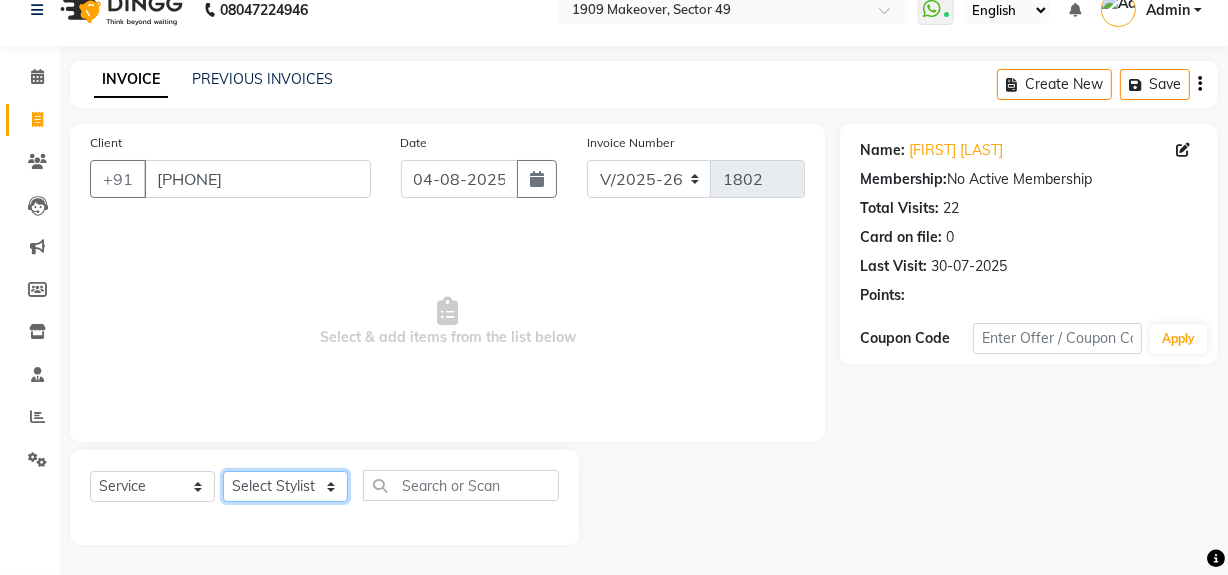 click on "Select Stylist Abdul Ahmed Arif Harun House Sale Jyoti Nisha Rehaan Ujjwal Umesh Veer vikram mehta Vishal" 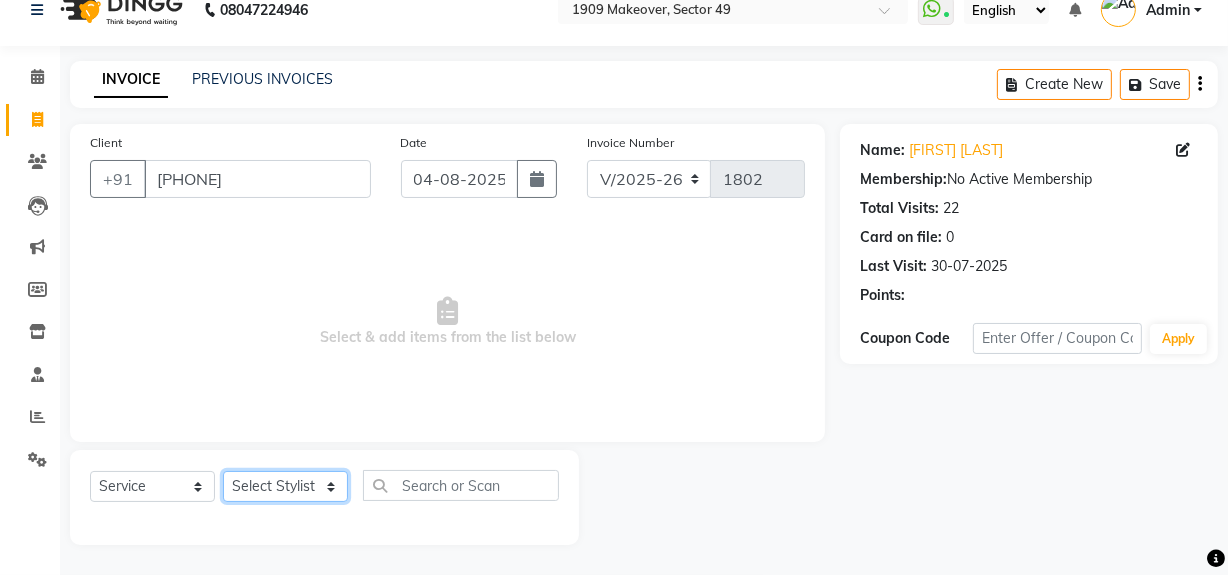 select on "57119" 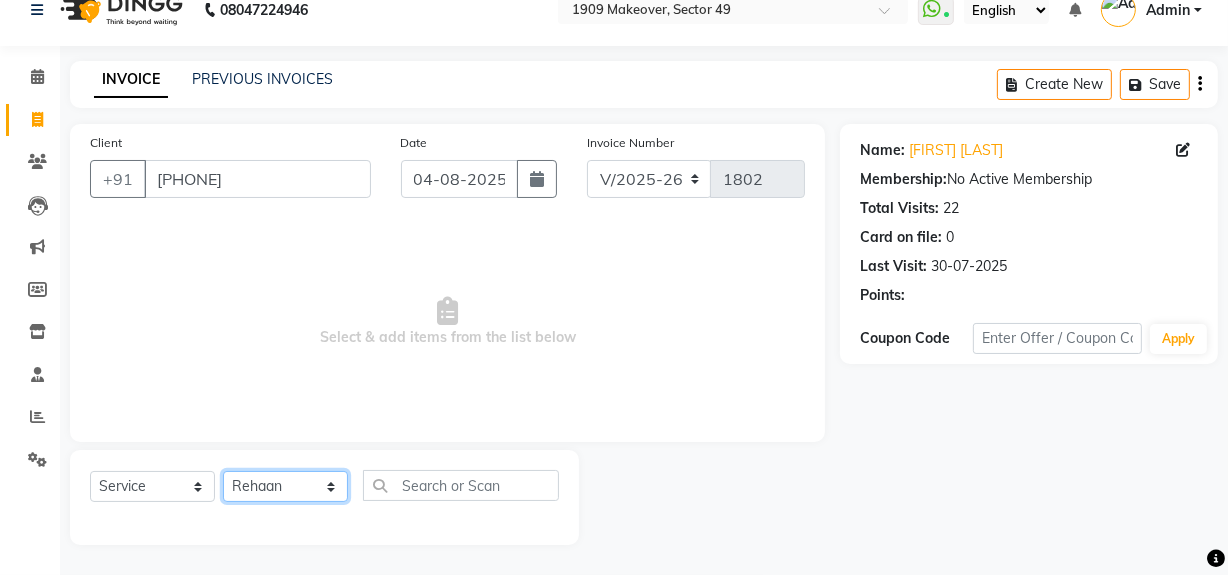 click on "Select Stylist Abdul Ahmed Arif Harun House Sale Jyoti Nisha Rehaan Ujjwal Umesh Veer vikram mehta Vishal" 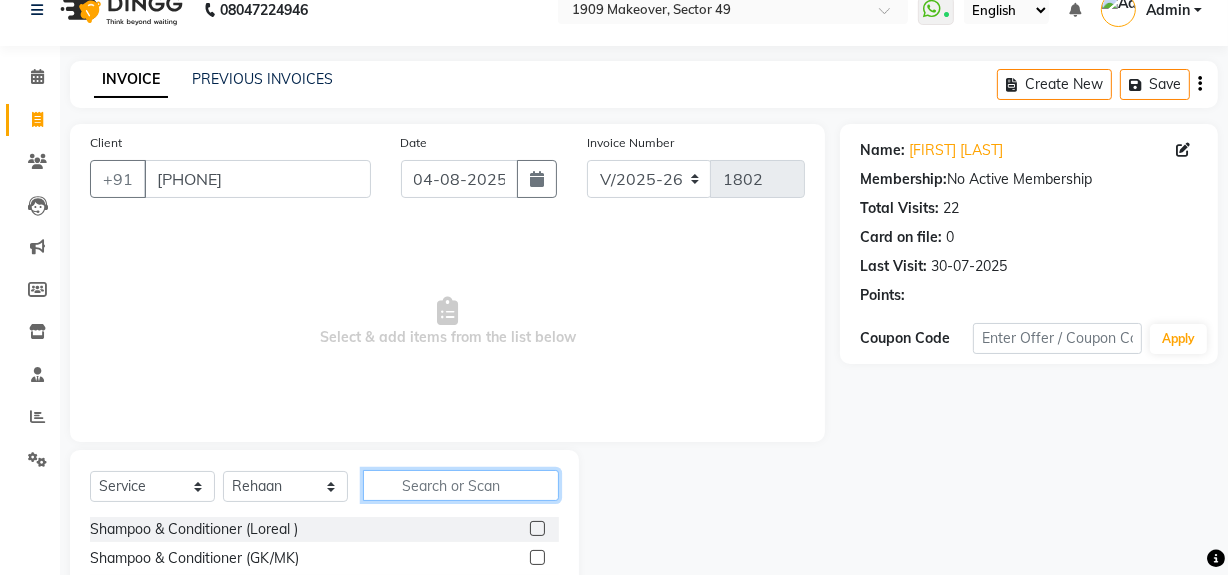 click 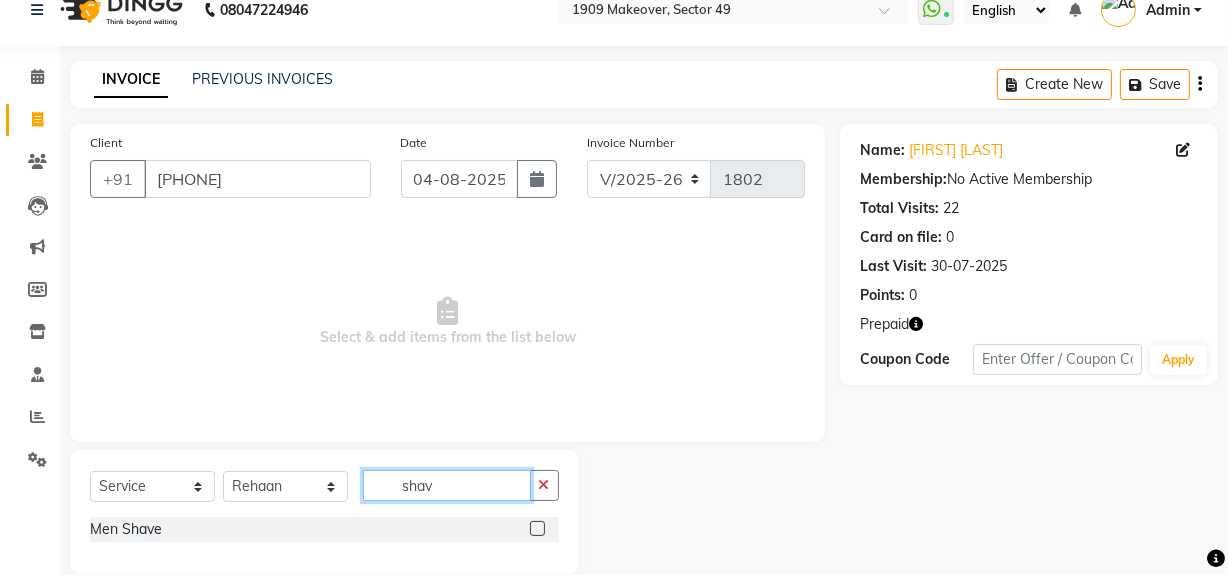type on "shav" 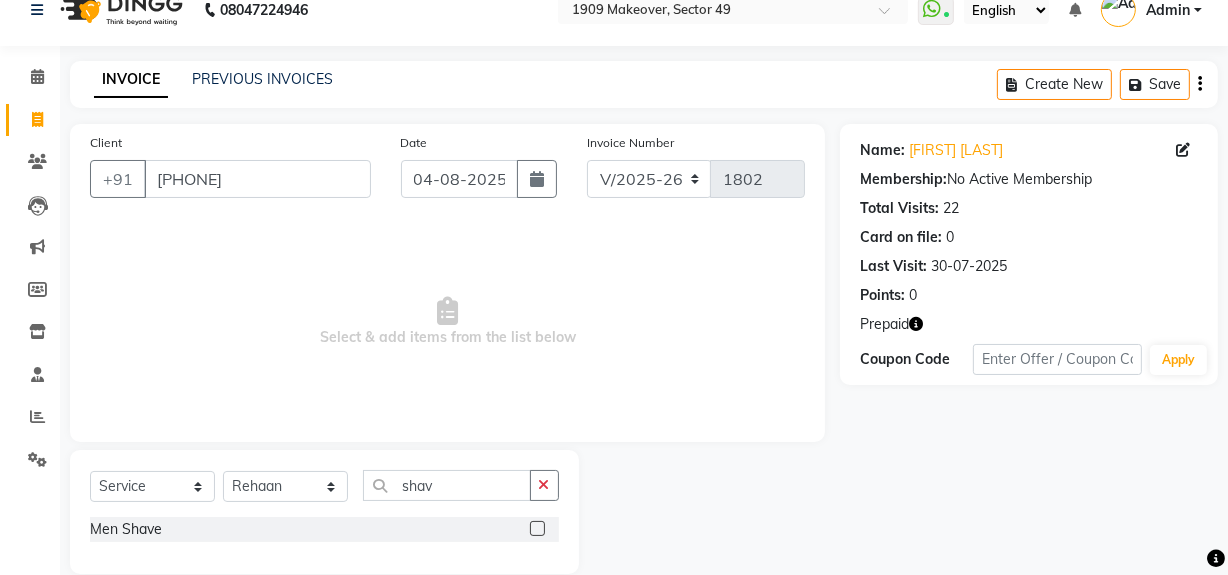click 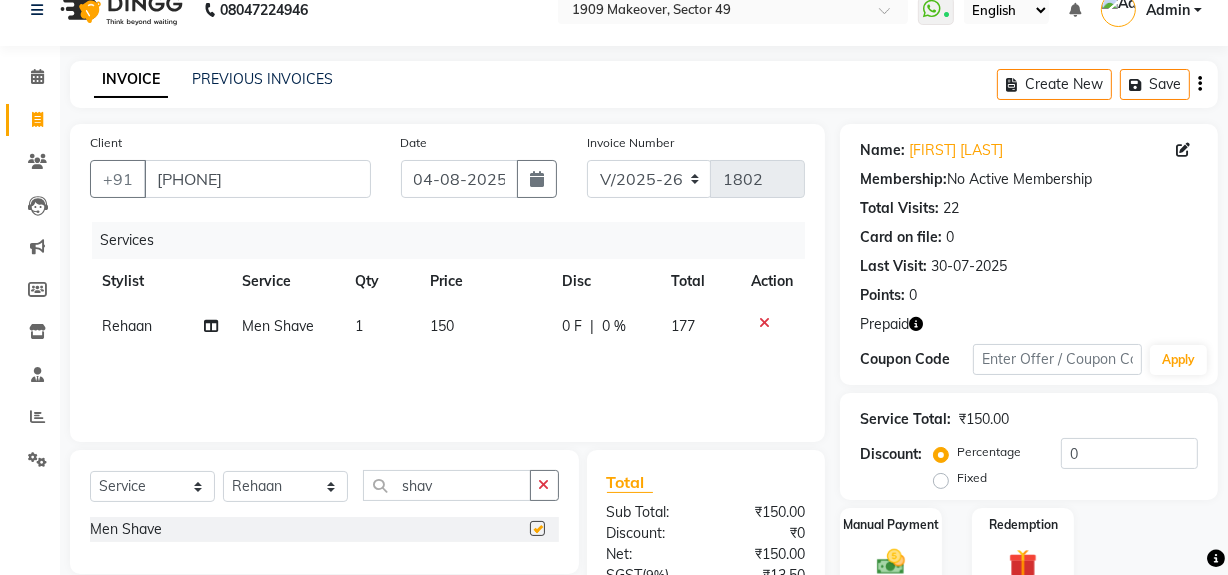 checkbox on "false" 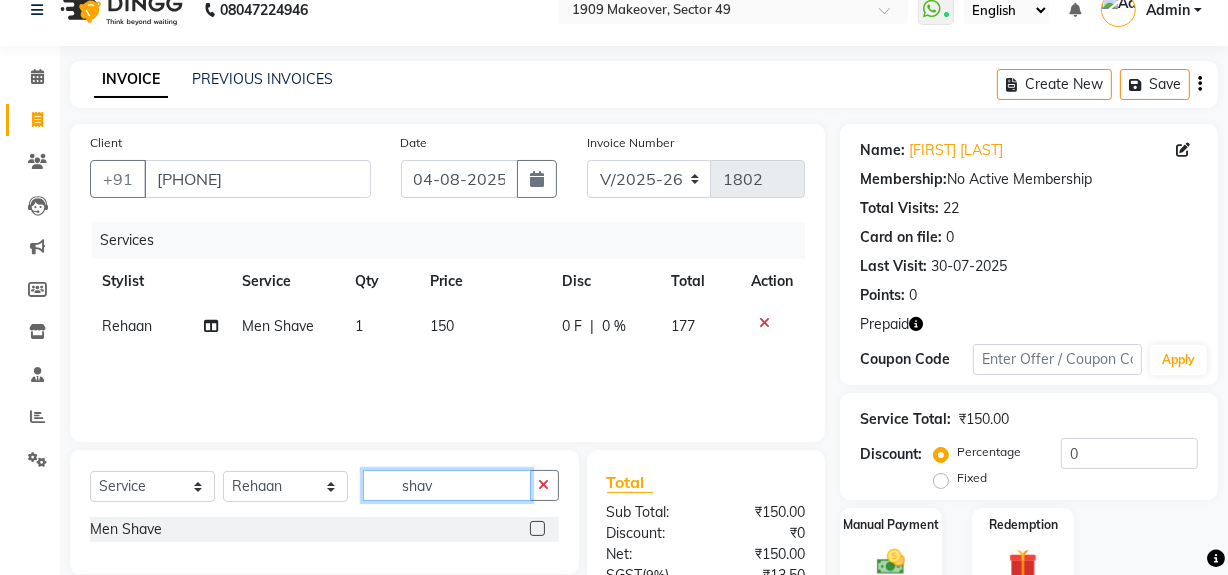 drag, startPoint x: 388, startPoint y: 486, endPoint x: 478, endPoint y: 479, distance: 90.27181 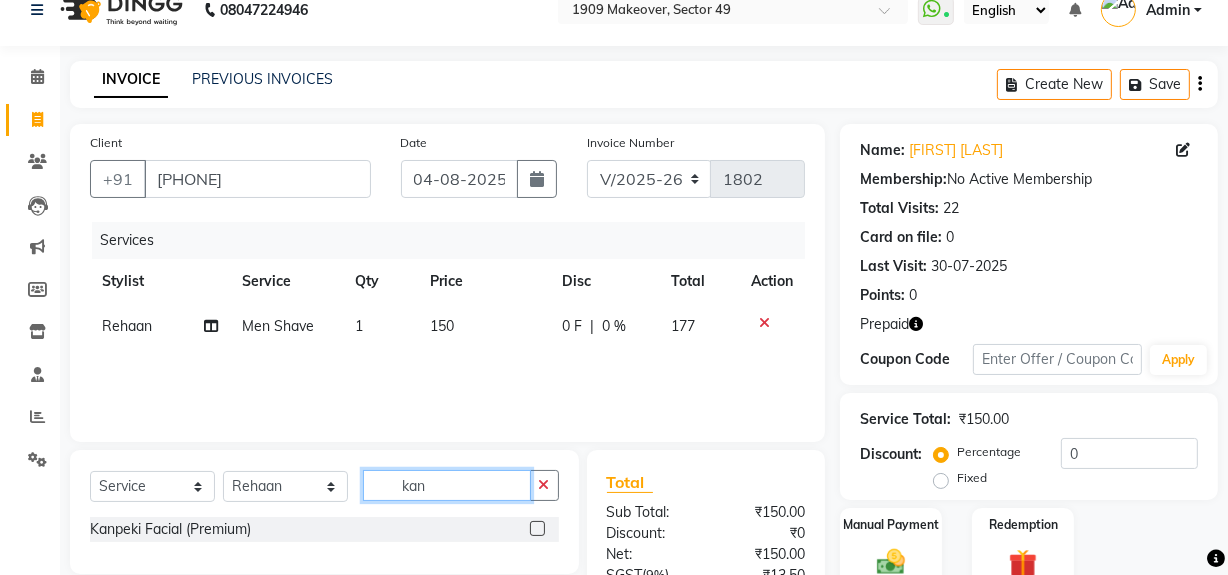 type on "kan" 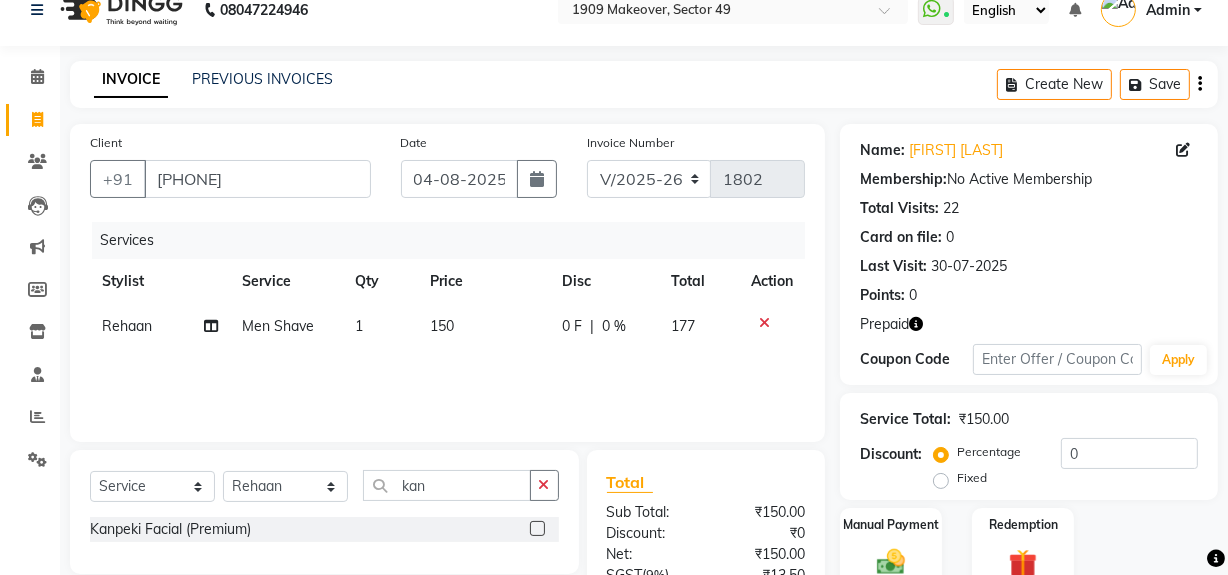click 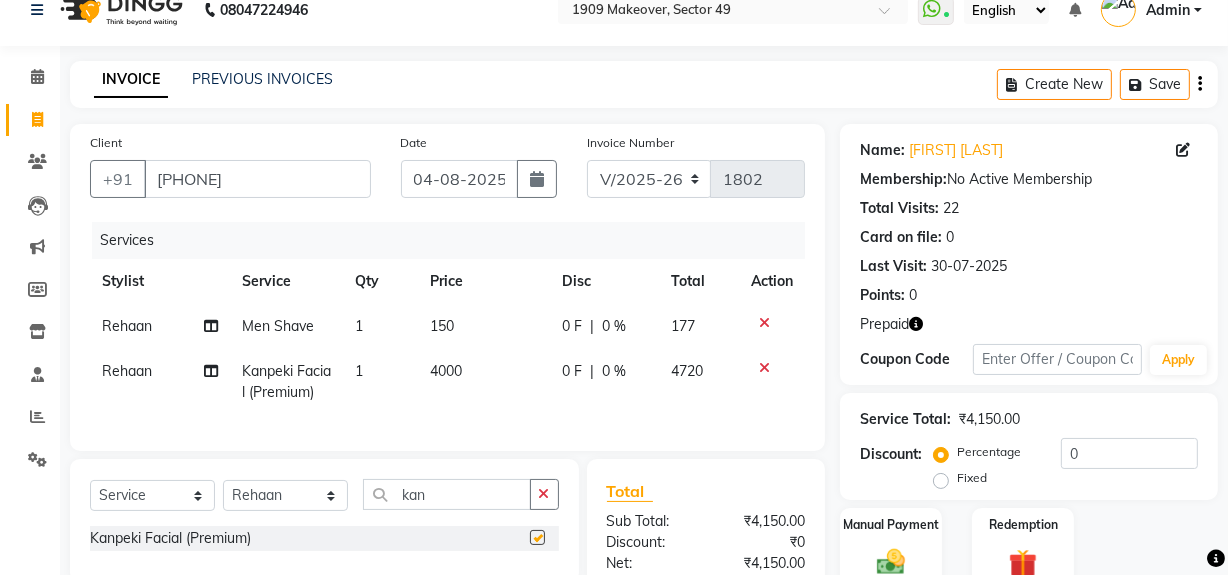 checkbox on "false" 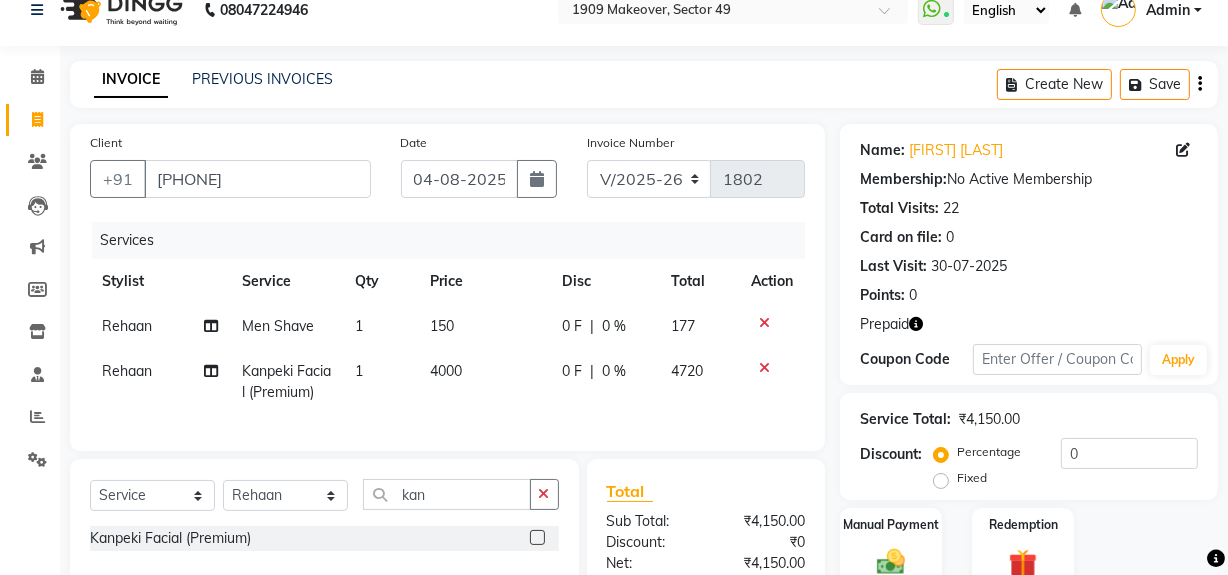 click on "4000" 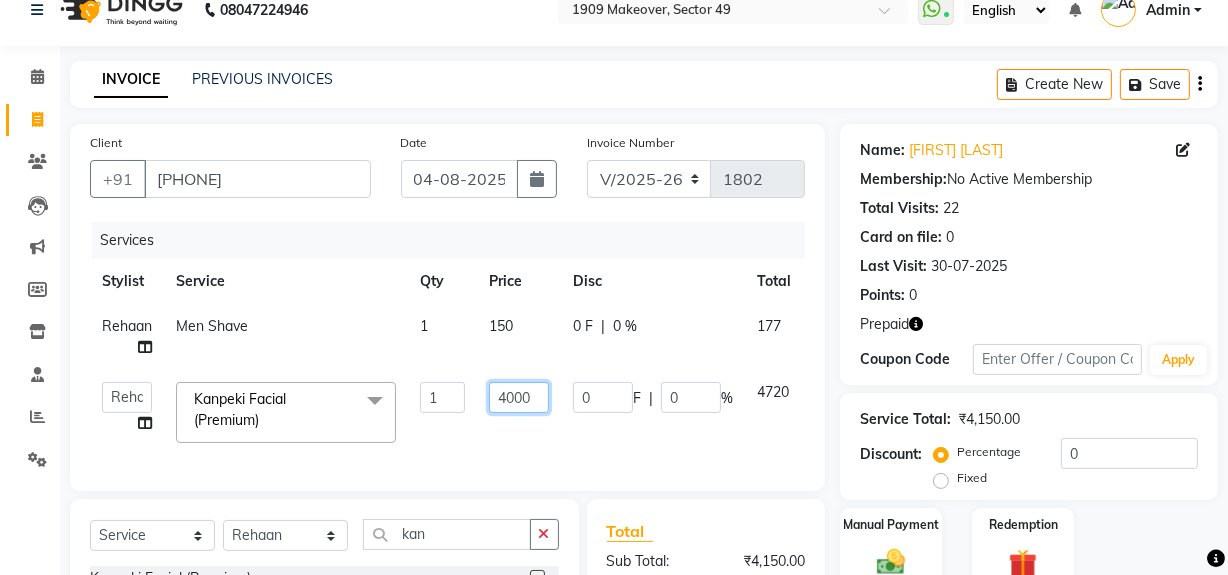 click on "4000" 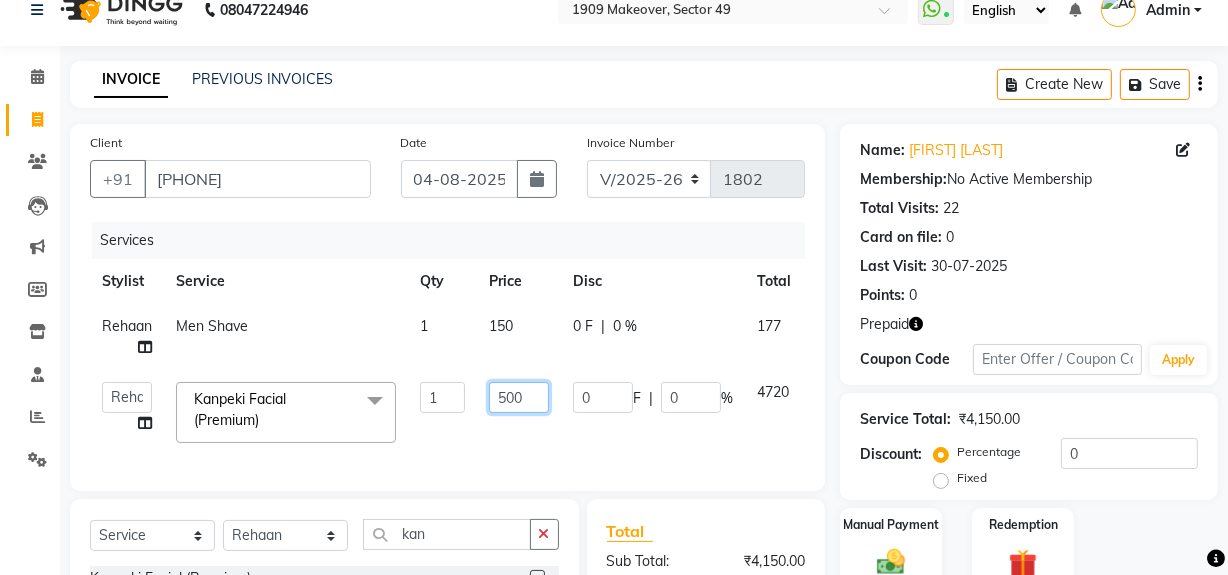 type on "5500" 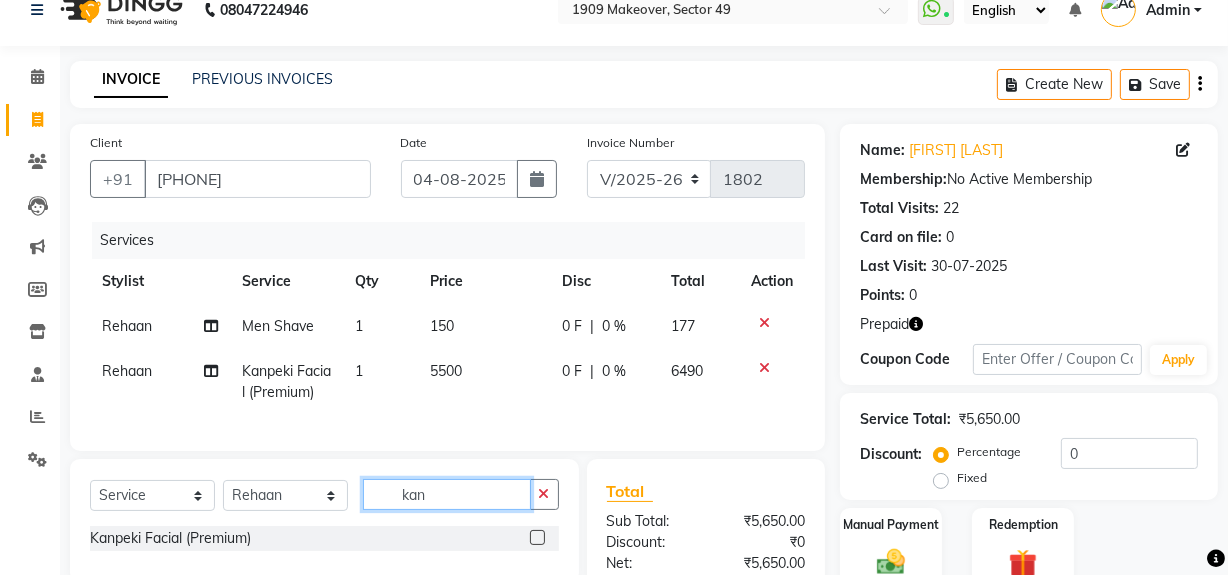 click on "Select  Service  Product  Membership  Package Voucher Prepaid Gift Card  Select Stylist [FIRST] [FIRST] [FIRST] [FIRST] [FIRST] [FIRST] [FIRST] [FIRST] [FIRST] [FIRST] [FIRST] [FIRST] [FIRST] [FIRST] [FIRST] Facial (Premium)" 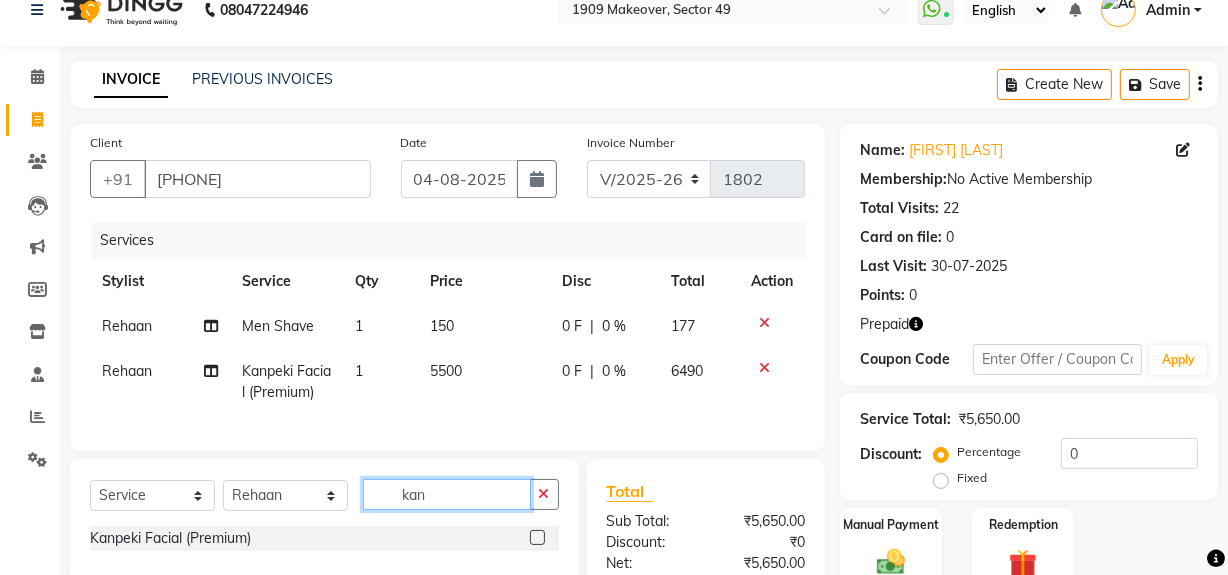 click on "kan" 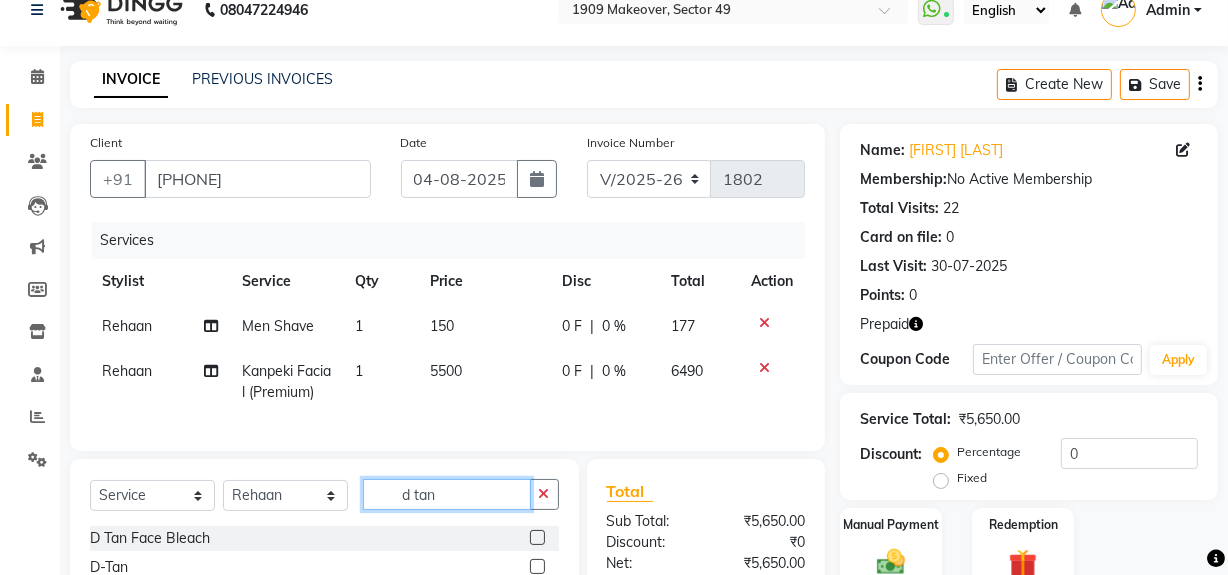 scroll, scrollTop: 248, scrollLeft: 0, axis: vertical 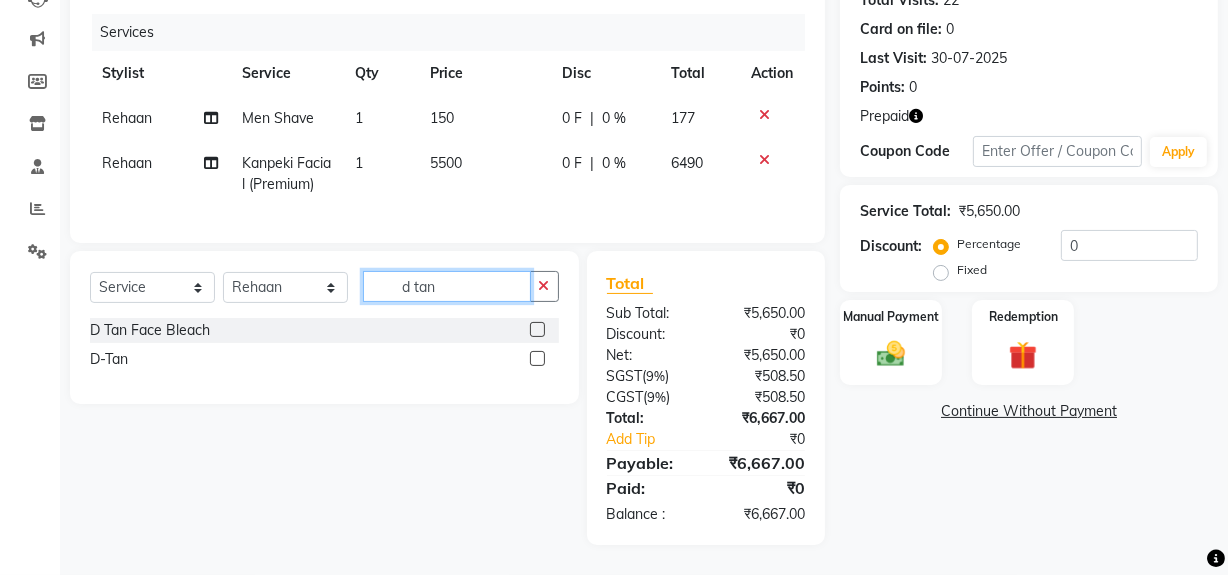 type on "d tan" 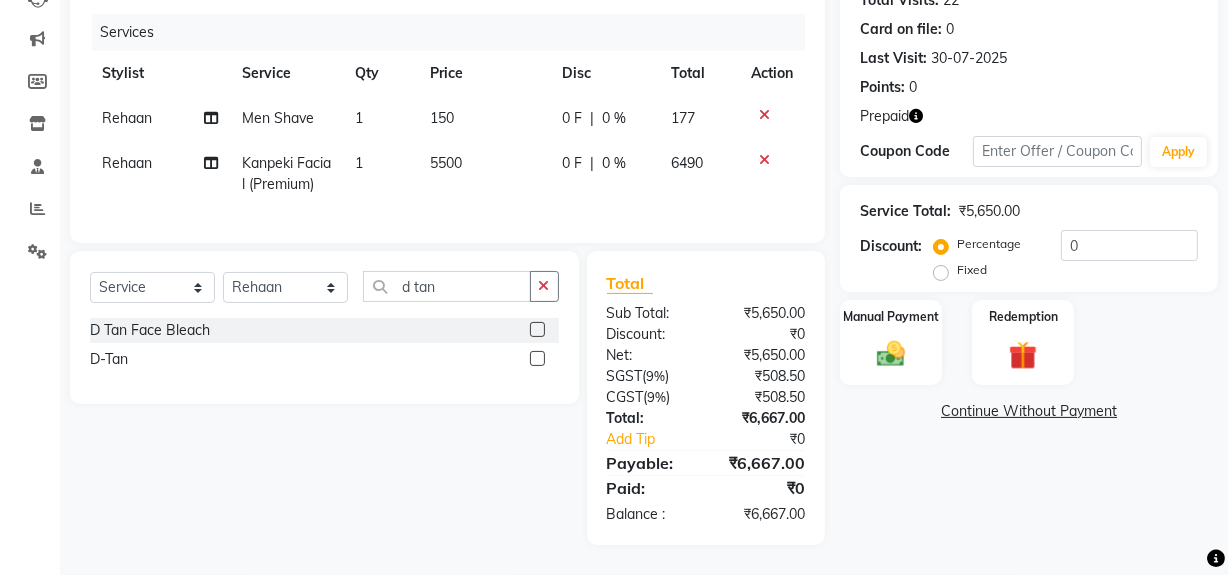 click 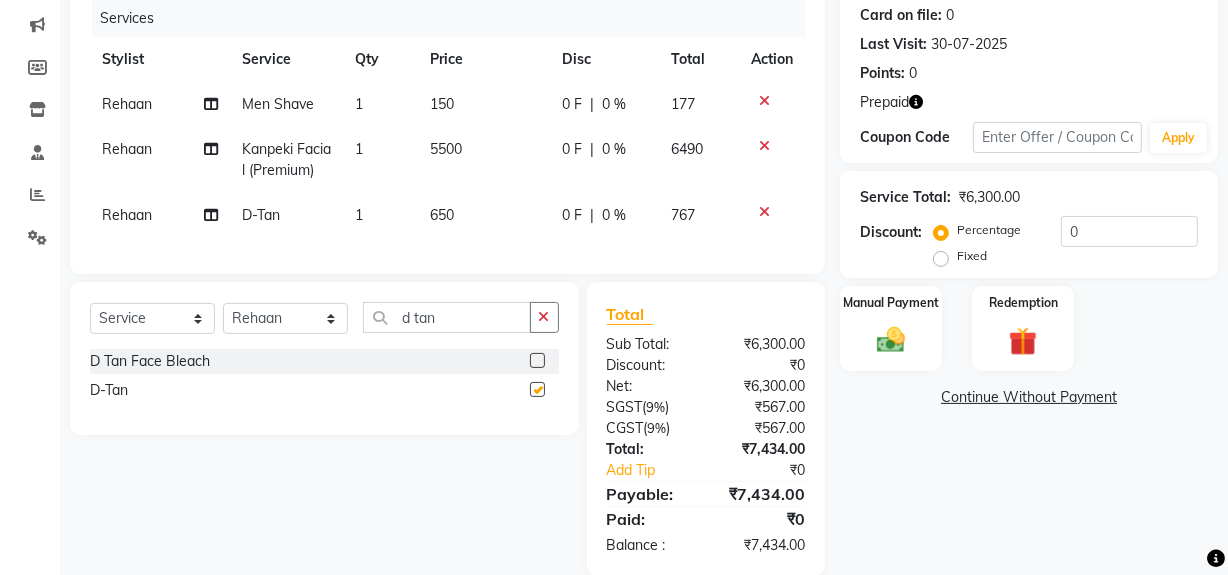 checkbox on "false" 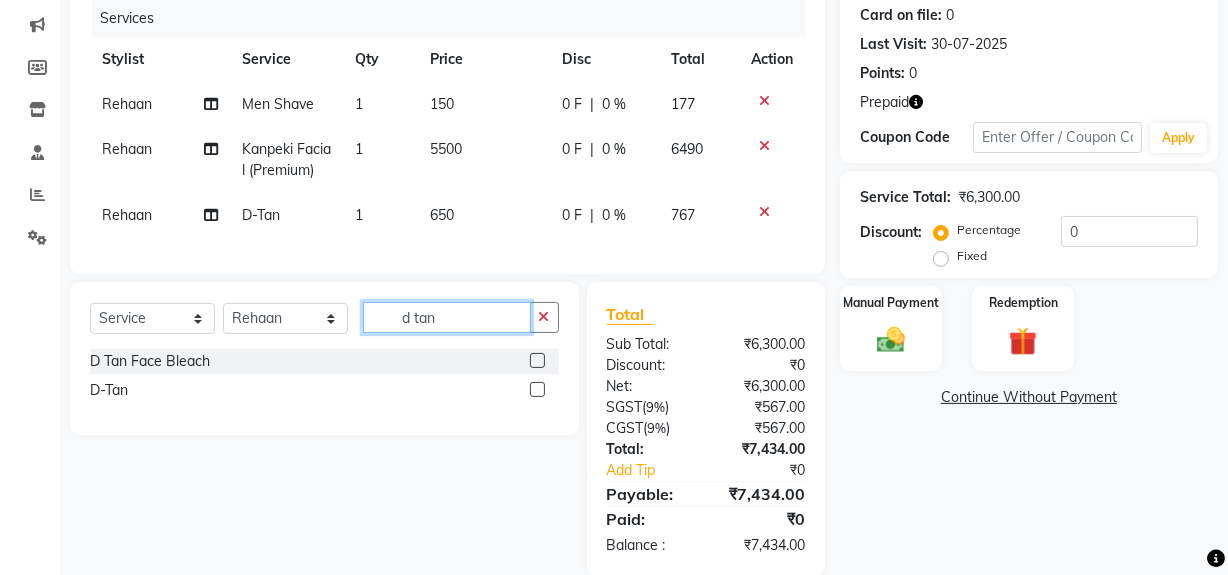 click on "d tan" 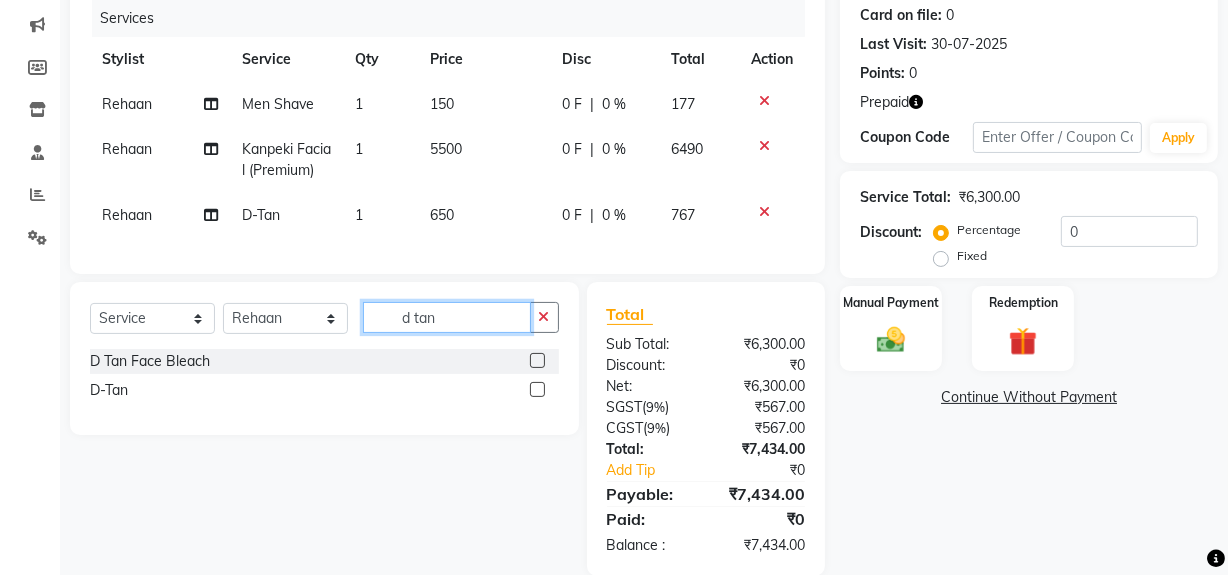 drag, startPoint x: 399, startPoint y: 327, endPoint x: 485, endPoint y: 338, distance: 86.70064 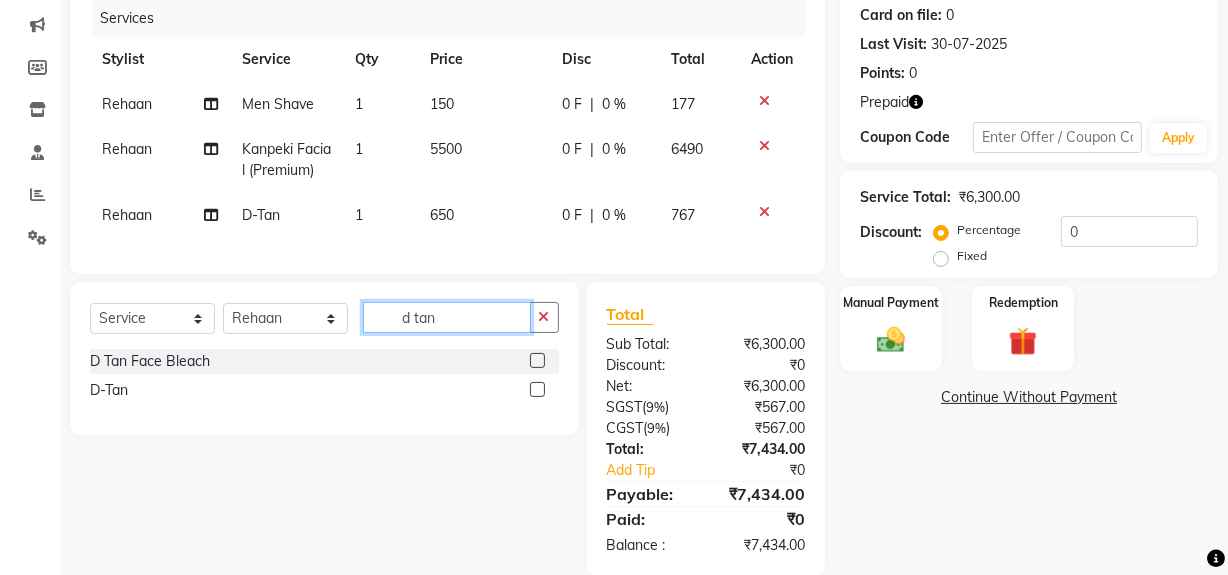 click on "d tan" 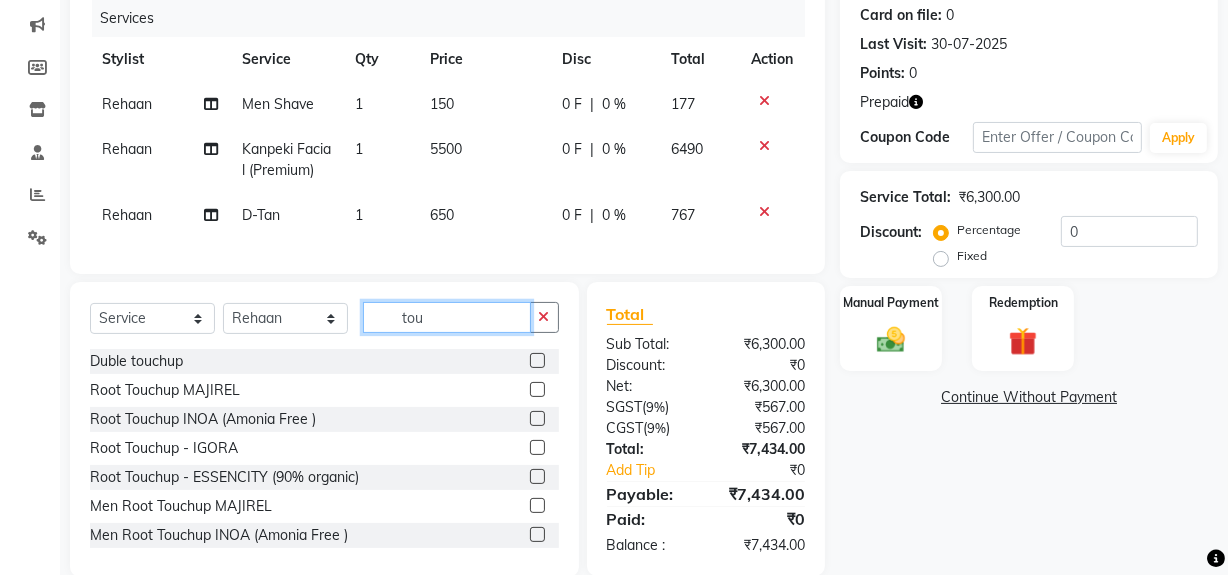 type on "tou" 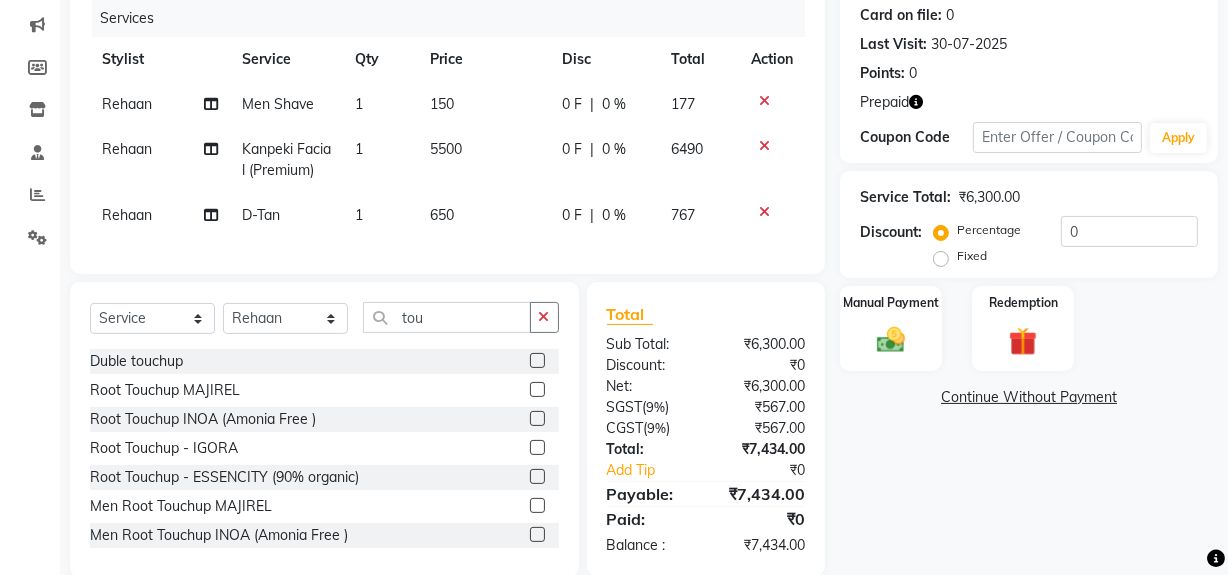 click 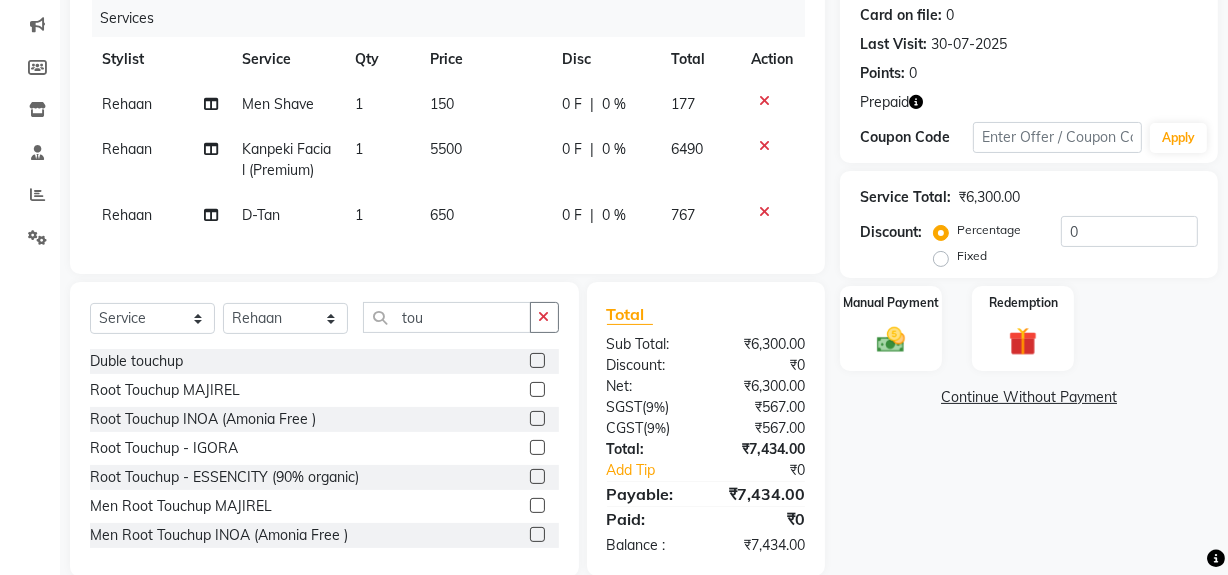 click at bounding box center [536, 535] 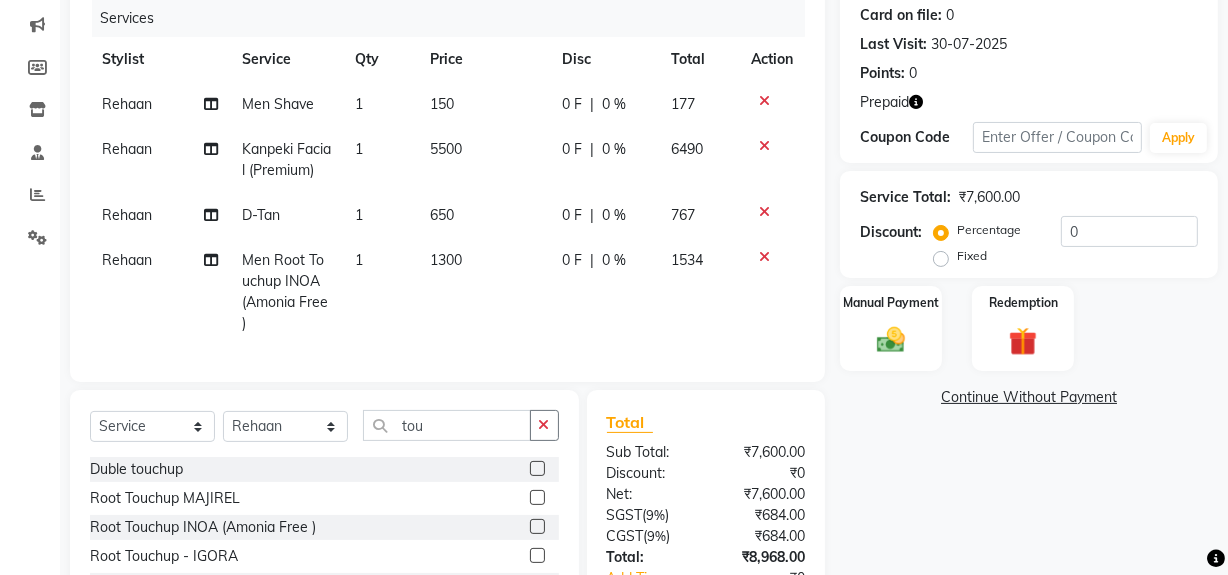 checkbox on "false" 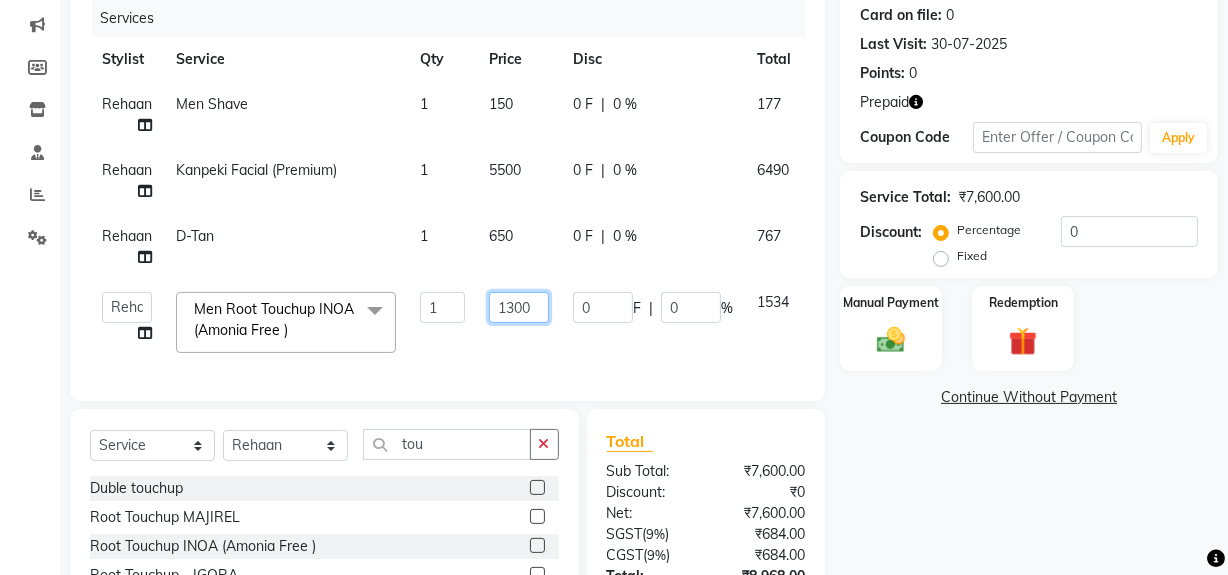 drag, startPoint x: 515, startPoint y: 306, endPoint x: 480, endPoint y: 307, distance: 35.014282 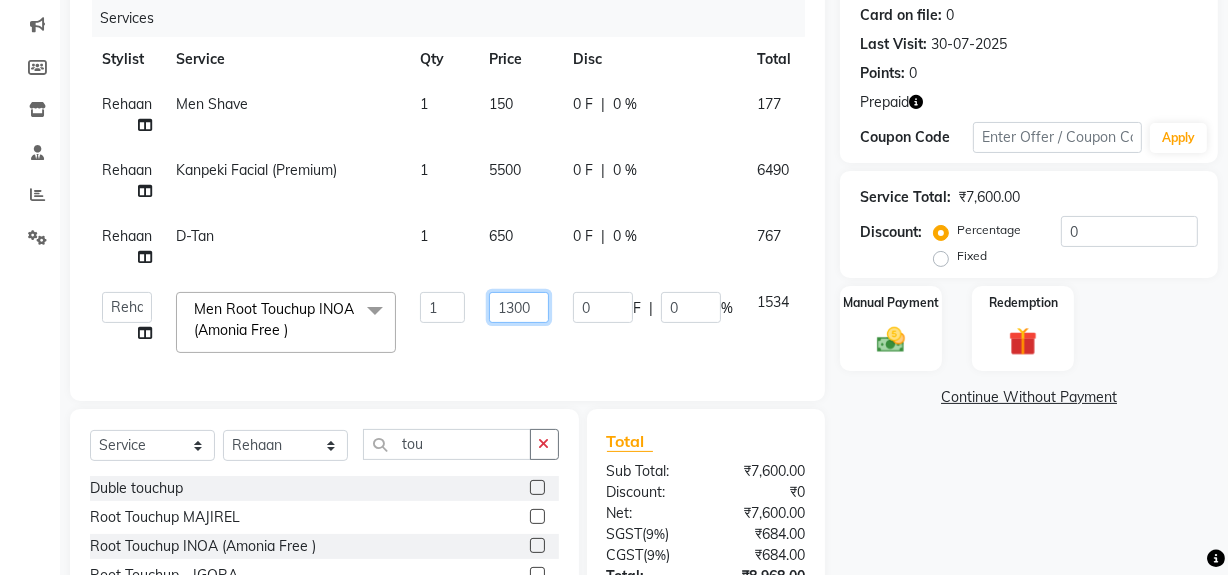 click on "1300" 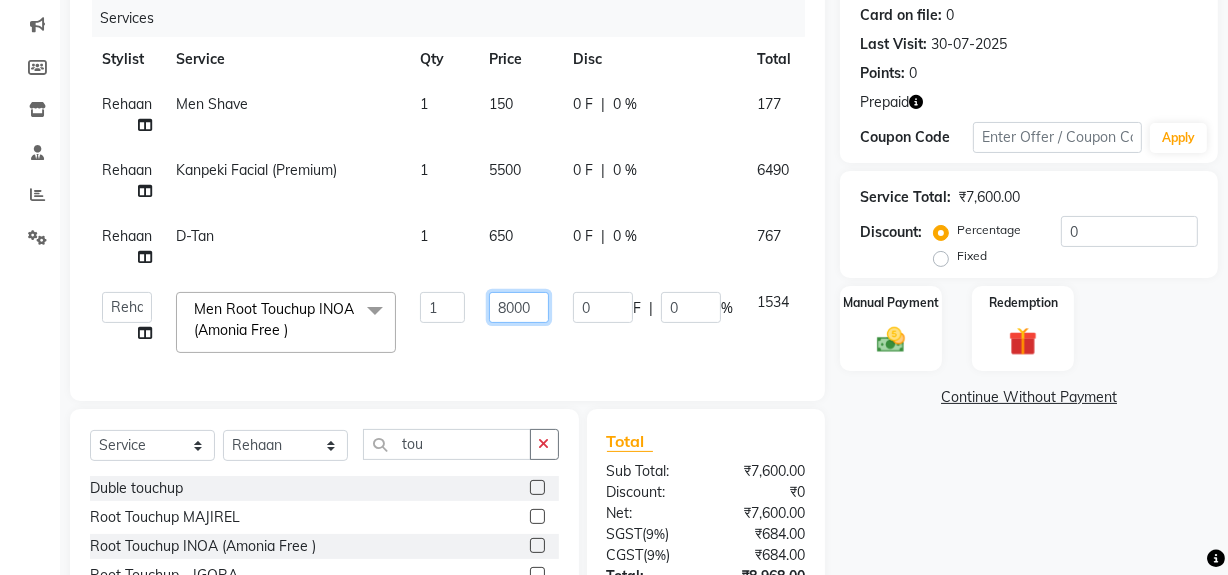 type on "800" 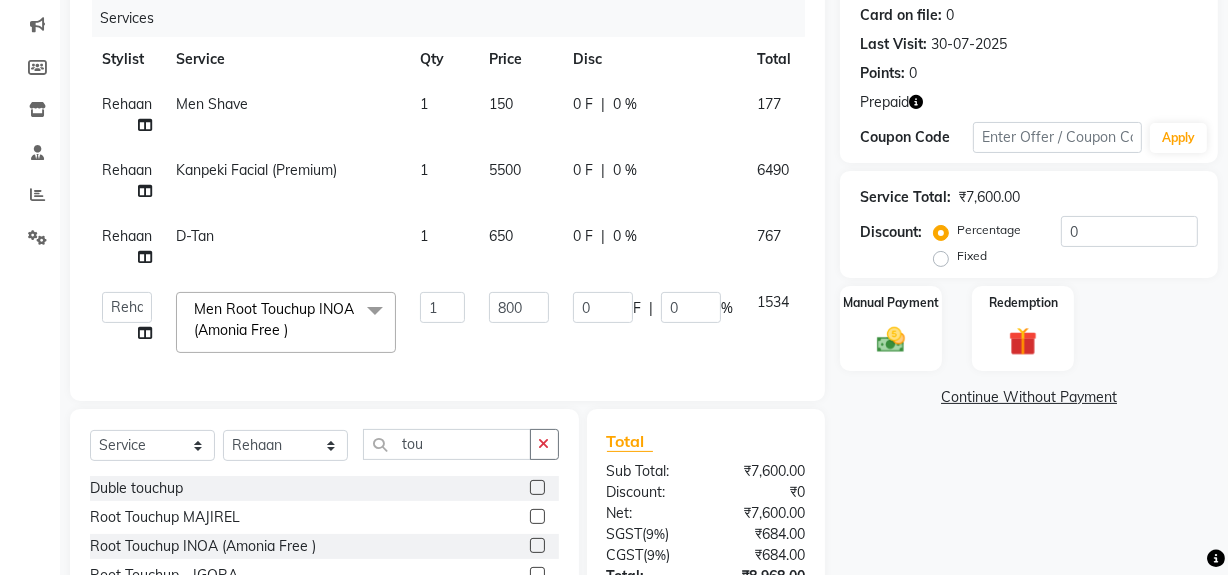 click on "Name: [FIRST] [LAST] Membership:  No Active Membership  Total Visits:  22 Card on file:  0 Last Visit:   [DATE] Points:   0  Prepaid Coupon Code Apply Service Total:  ₹7,600.00  Discount:  Percentage   Fixed  0 Manual Payment Redemption  Continue Without Payment" 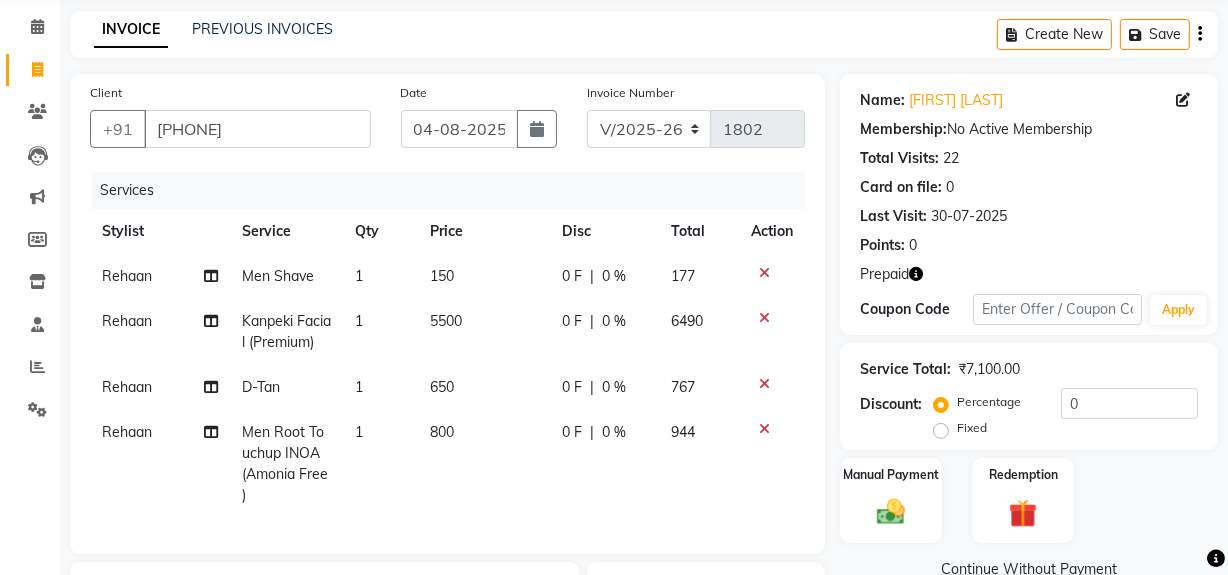 scroll, scrollTop: 0, scrollLeft: 0, axis: both 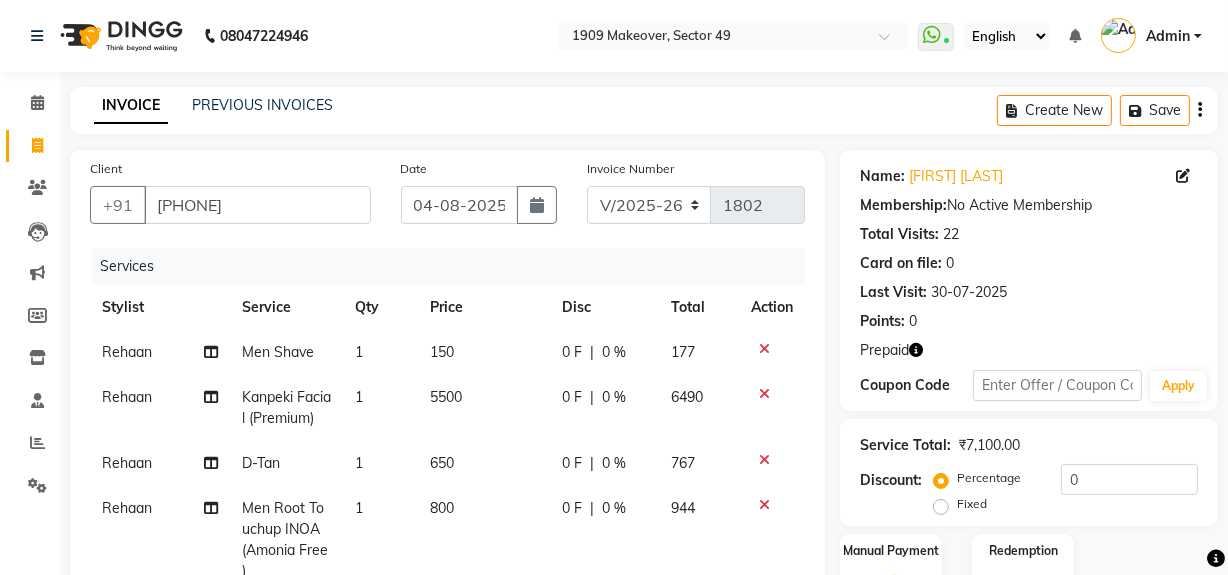 click 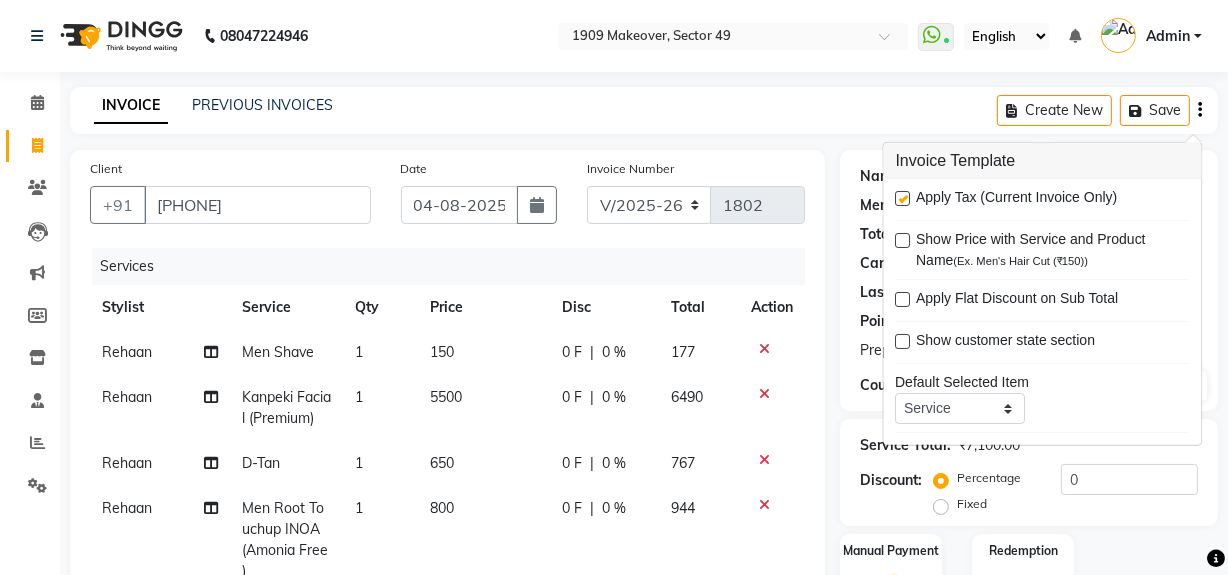 click at bounding box center (903, 198) 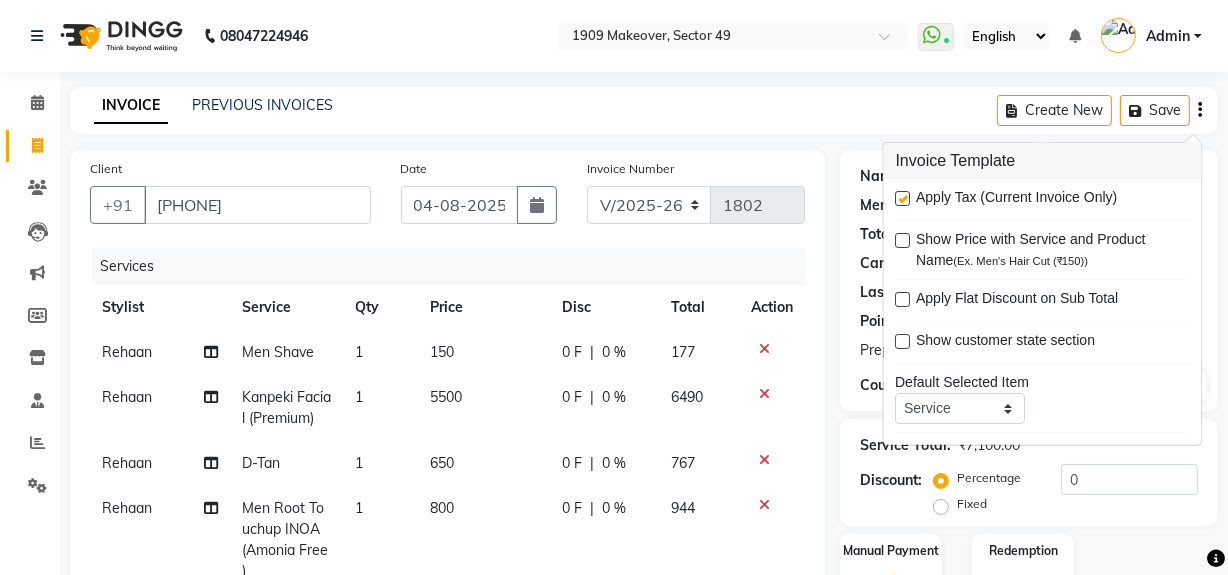 click at bounding box center (902, 199) 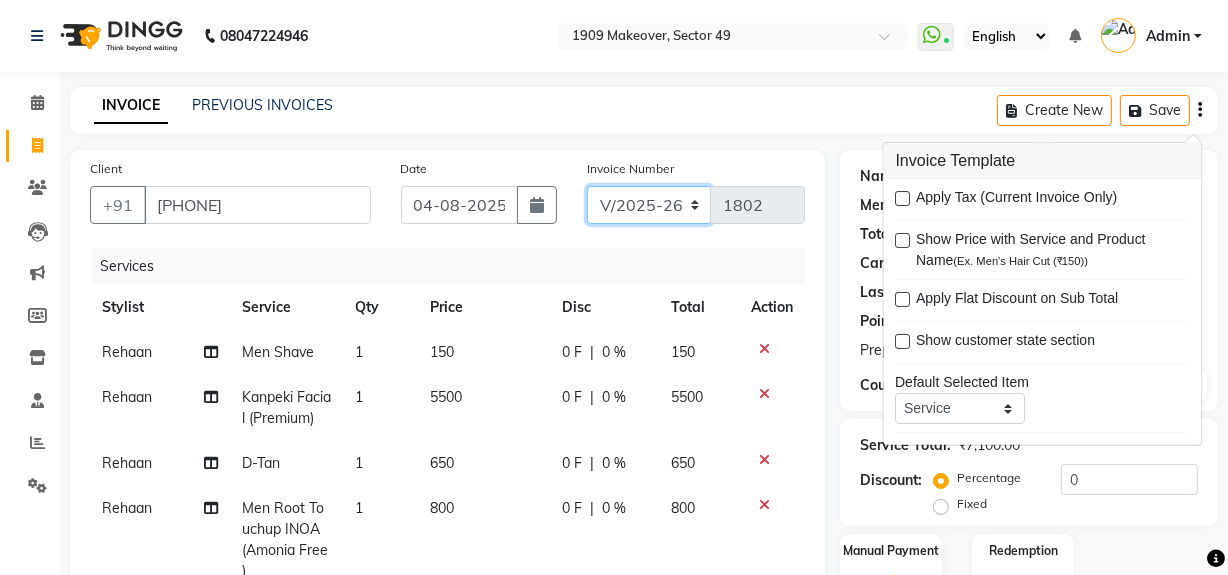 click on "V/2025 V/2025-26" 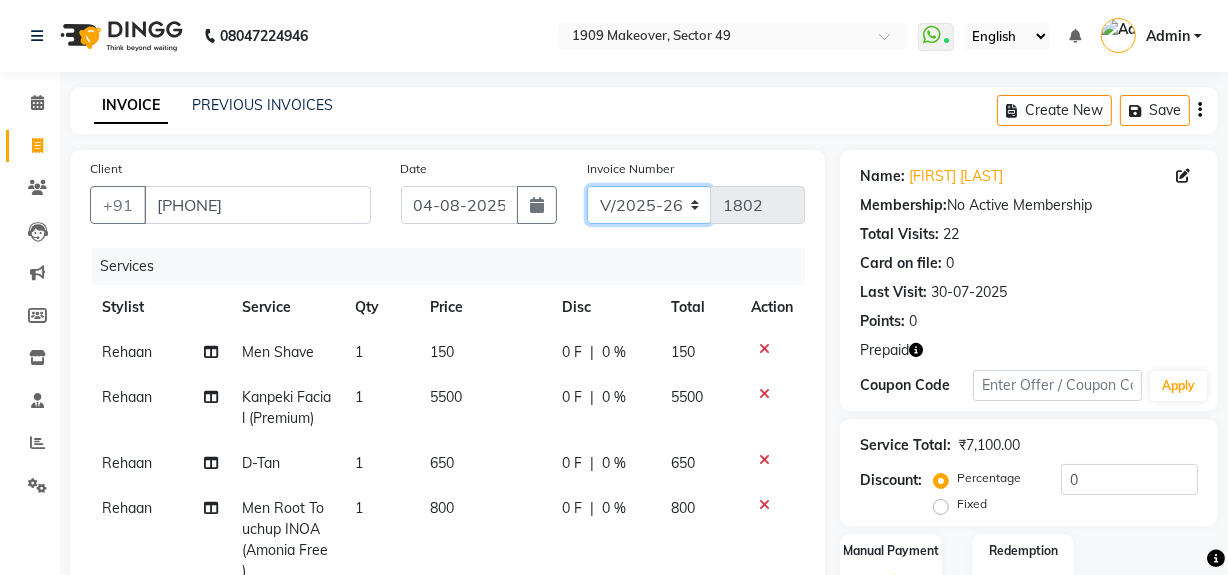 select on "6924" 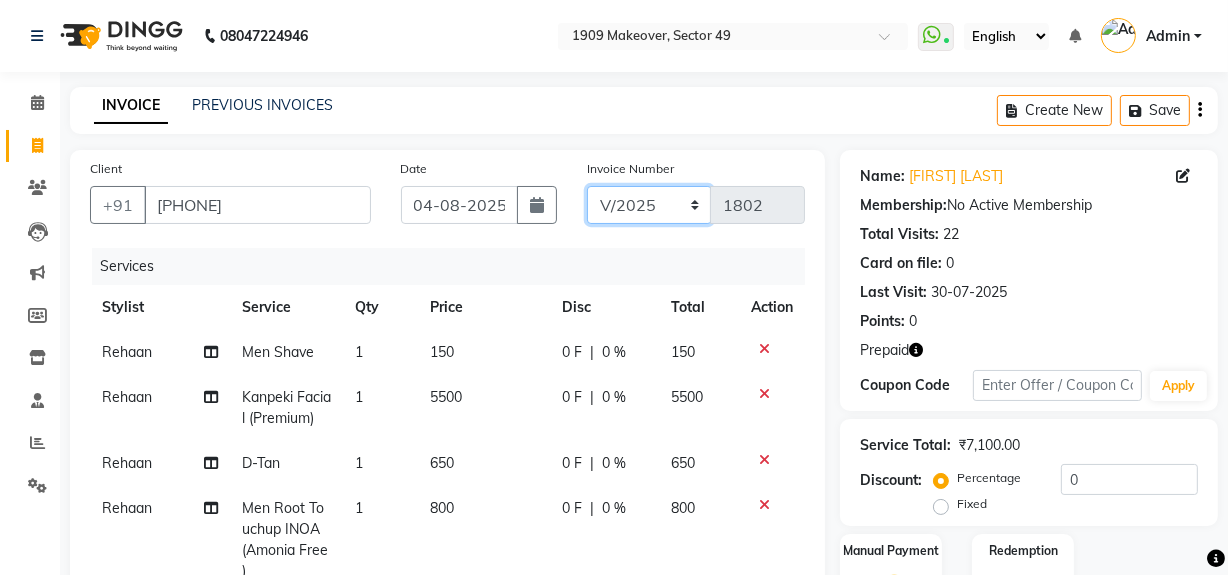 click on "V/2025 V/2025-26" 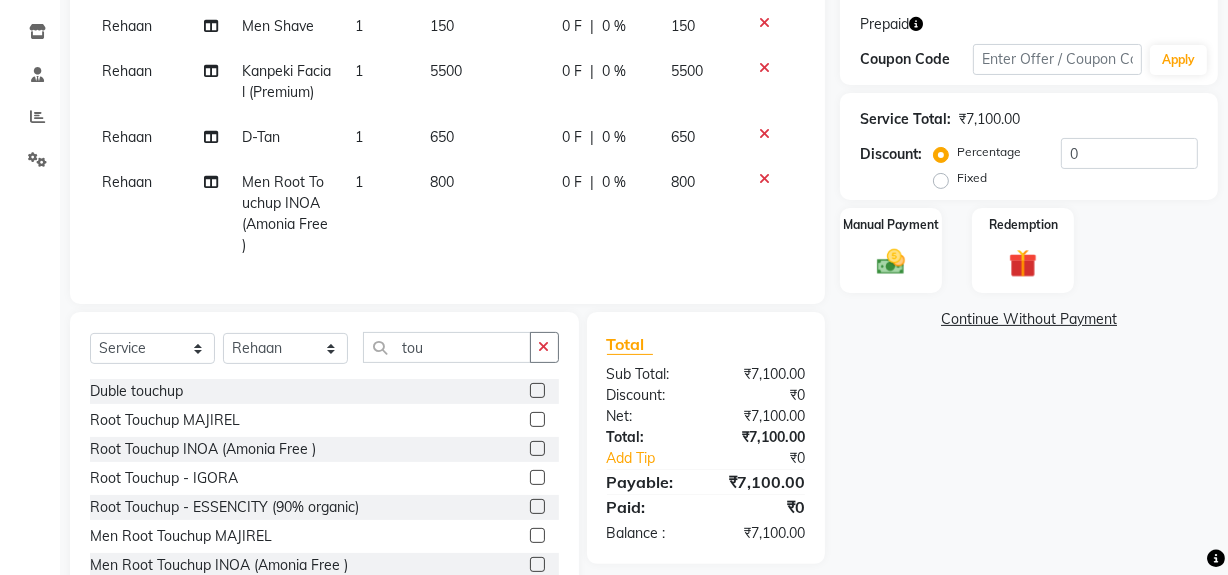 scroll, scrollTop: 401, scrollLeft: 0, axis: vertical 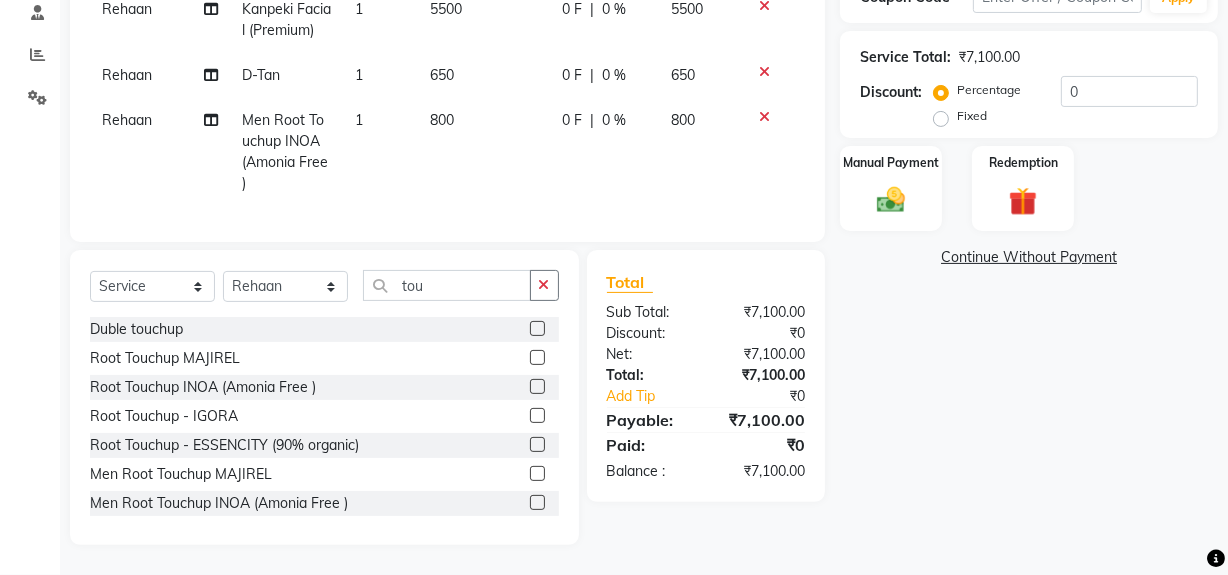 click on "Name: [FIRST] [LAST] Membership:  No Active Membership  Total Visits:  22 Card on file:  0 Last Visit:   [DATE] Points:   0  Prepaid Coupon Code Apply Service Total:  ₹7,100.00  Discount:  Percentage   Fixed  0 Manual Payment Redemption  Continue Without Payment" 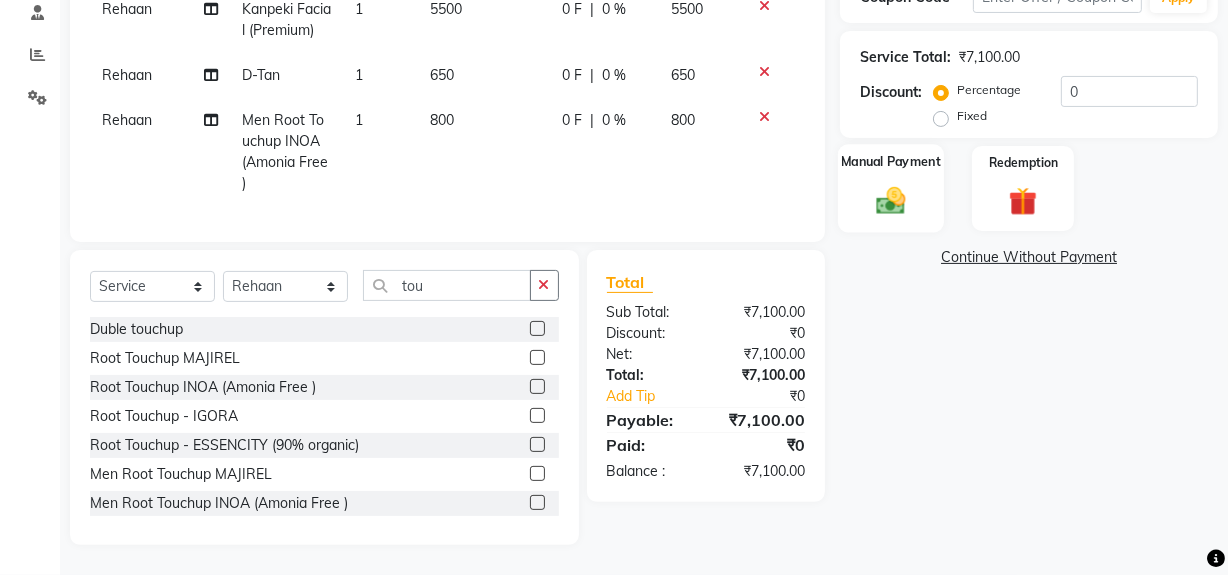 click 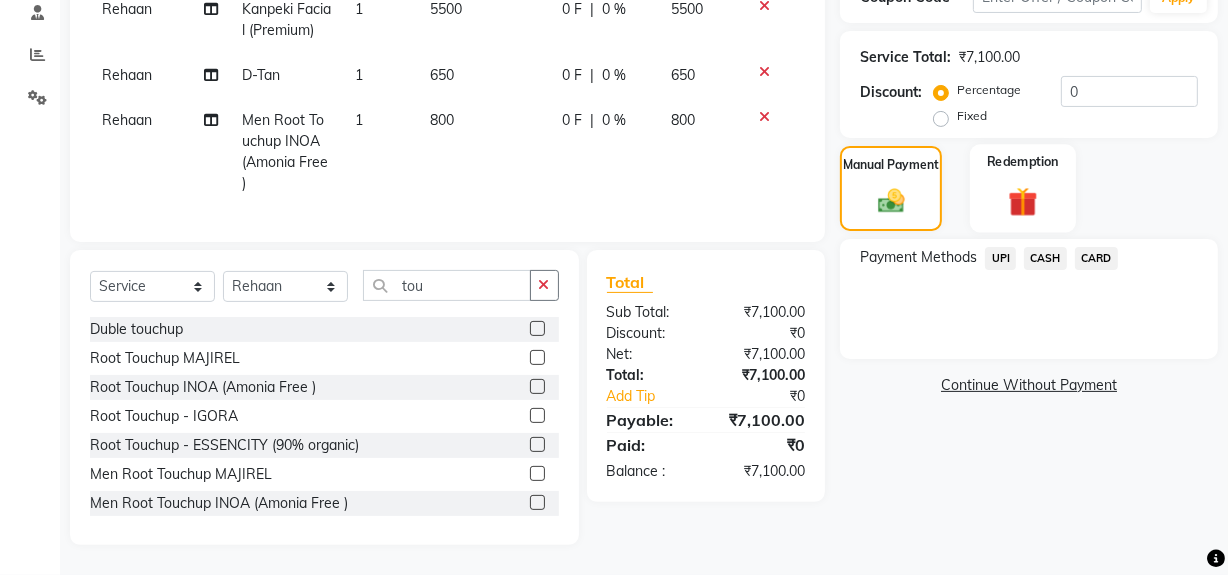 click 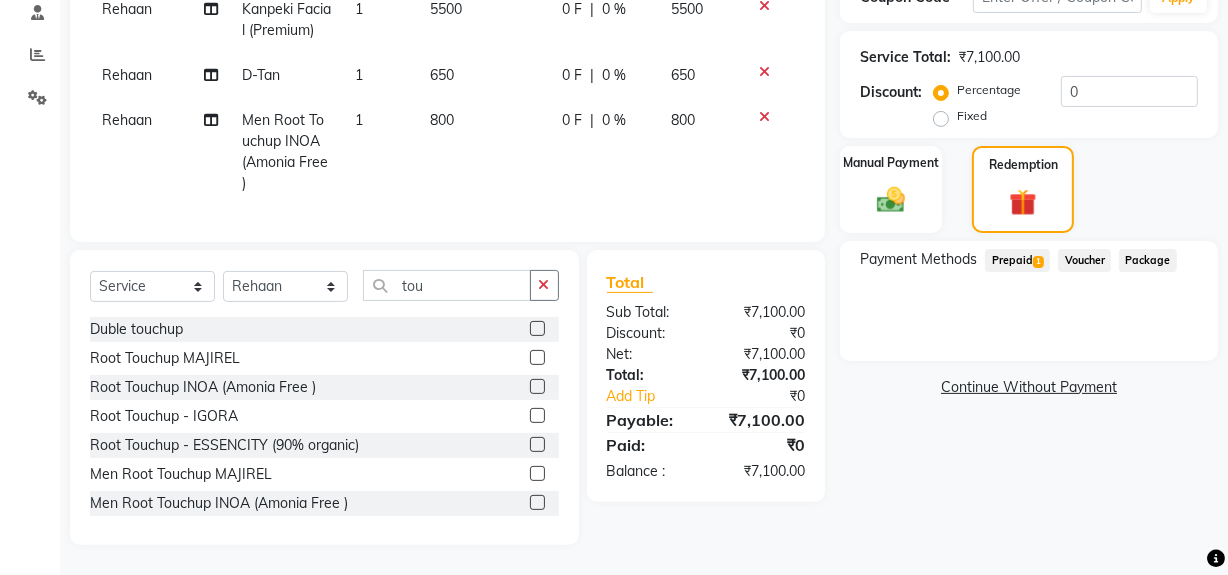 click on "Prepaid  1" 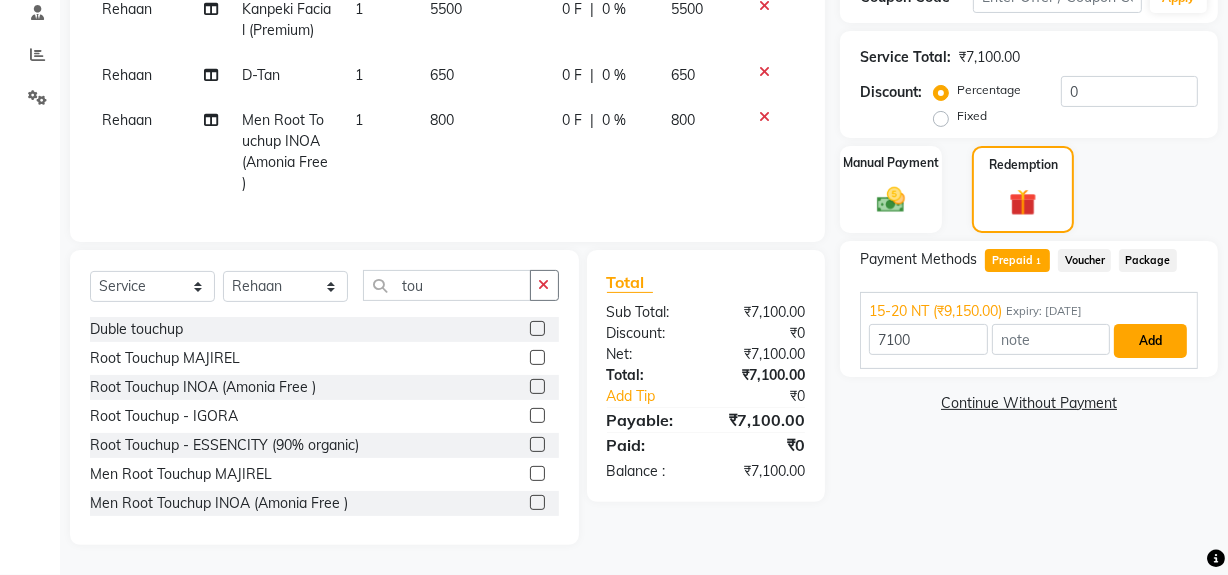 click on "Add" at bounding box center (1150, 341) 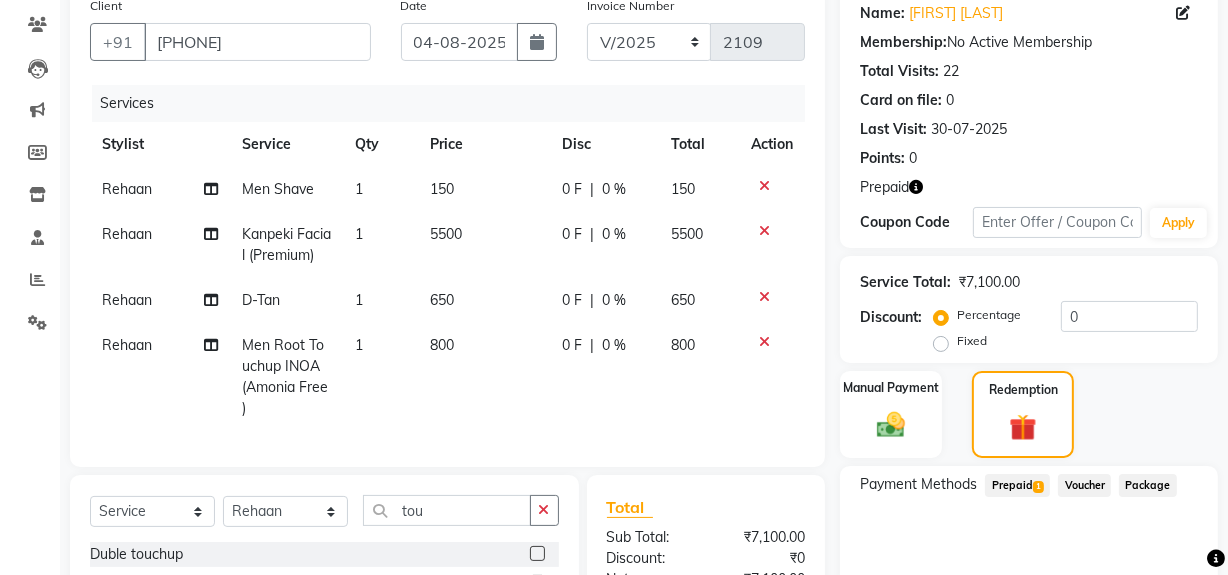 scroll, scrollTop: 147, scrollLeft: 0, axis: vertical 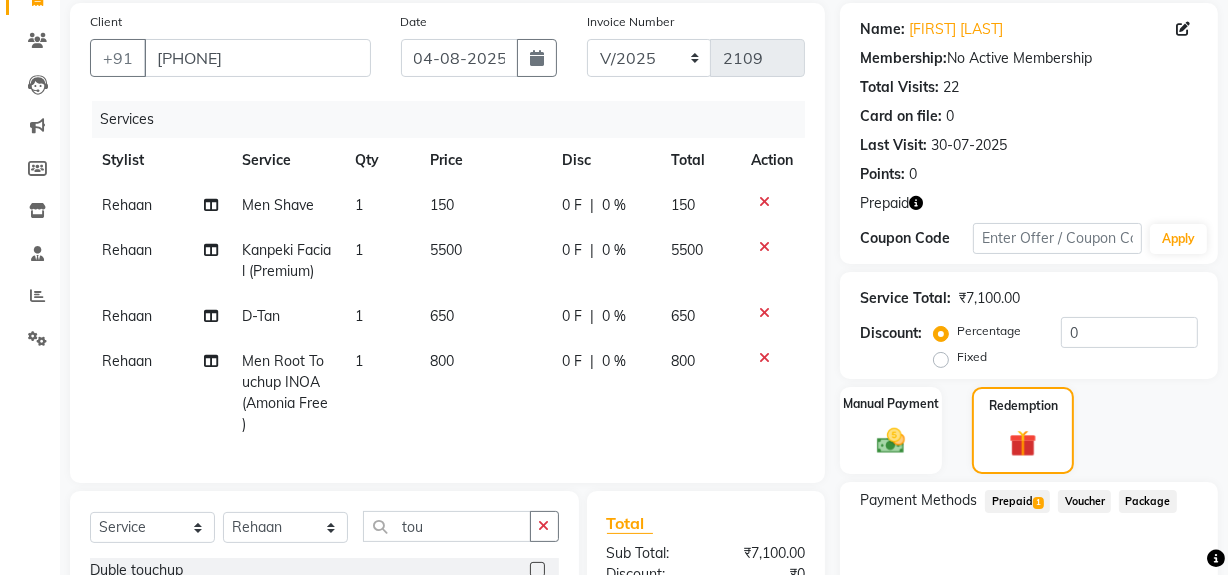 click on "1" 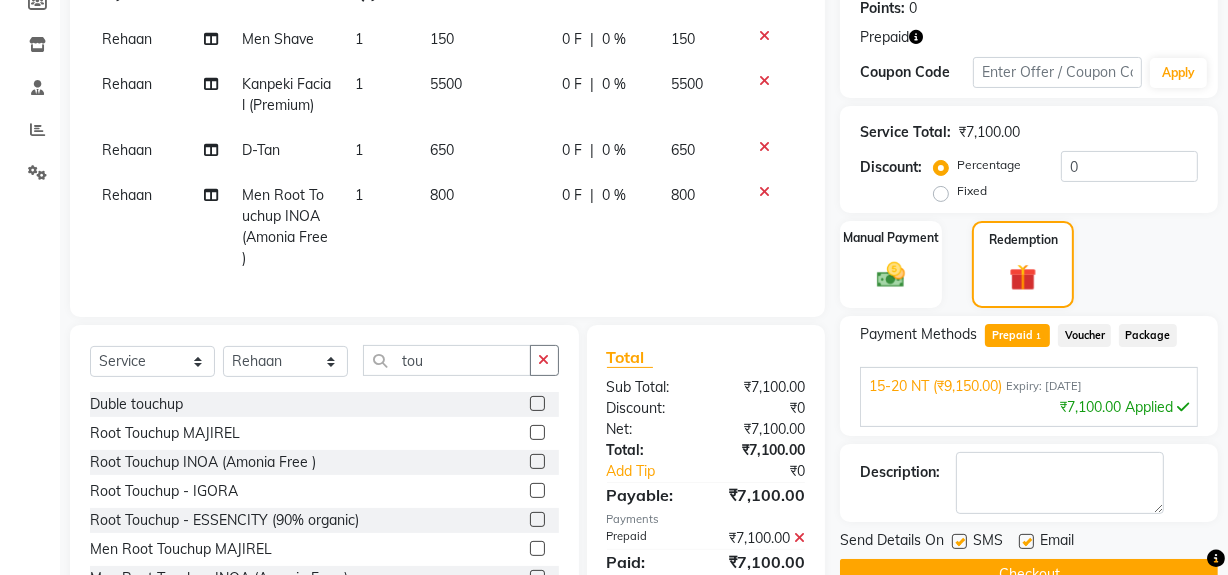 scroll, scrollTop: 347, scrollLeft: 0, axis: vertical 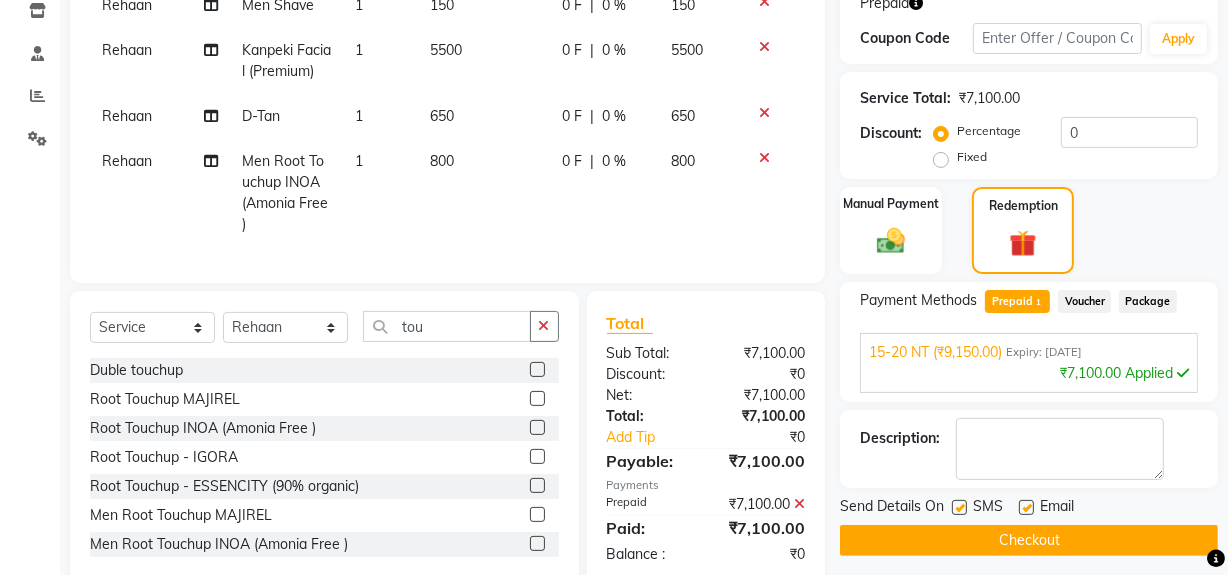 click on "Checkout" 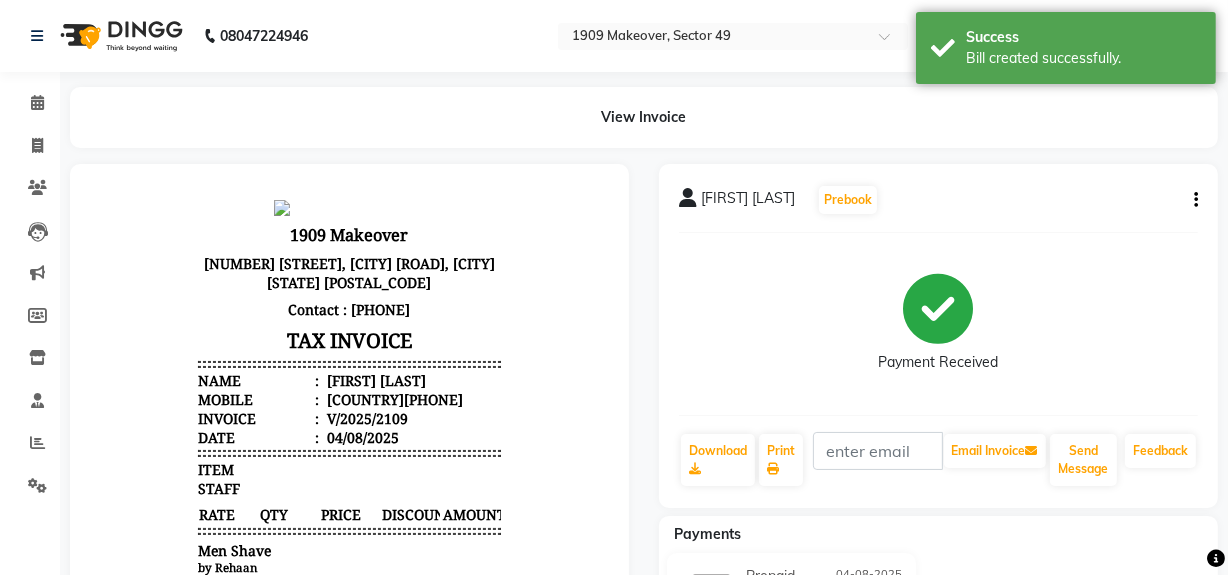 scroll, scrollTop: 0, scrollLeft: 0, axis: both 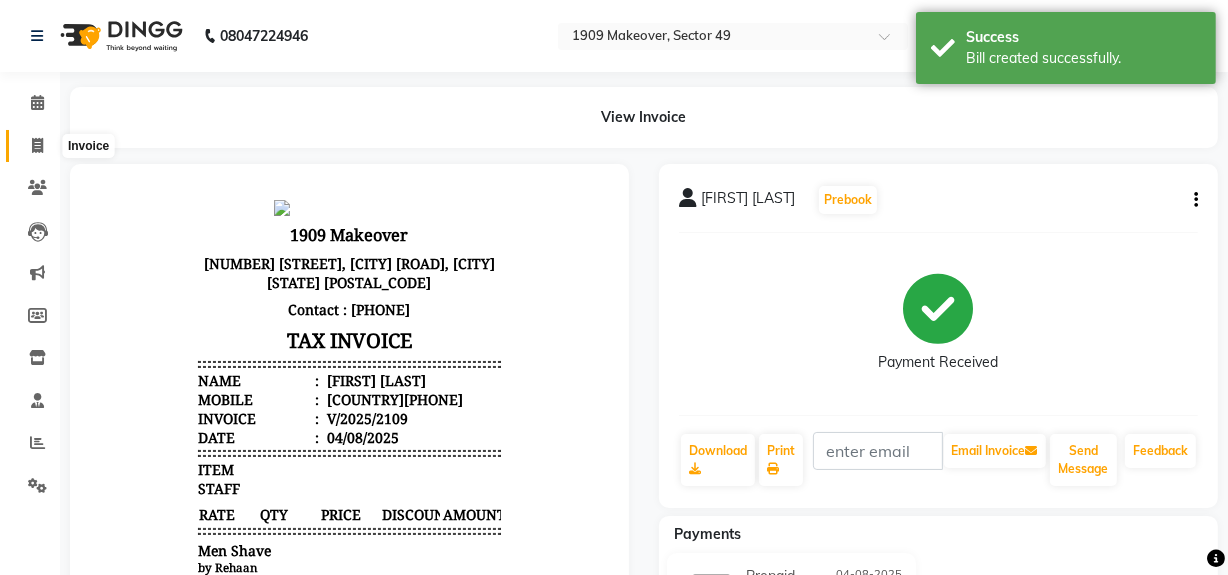 click 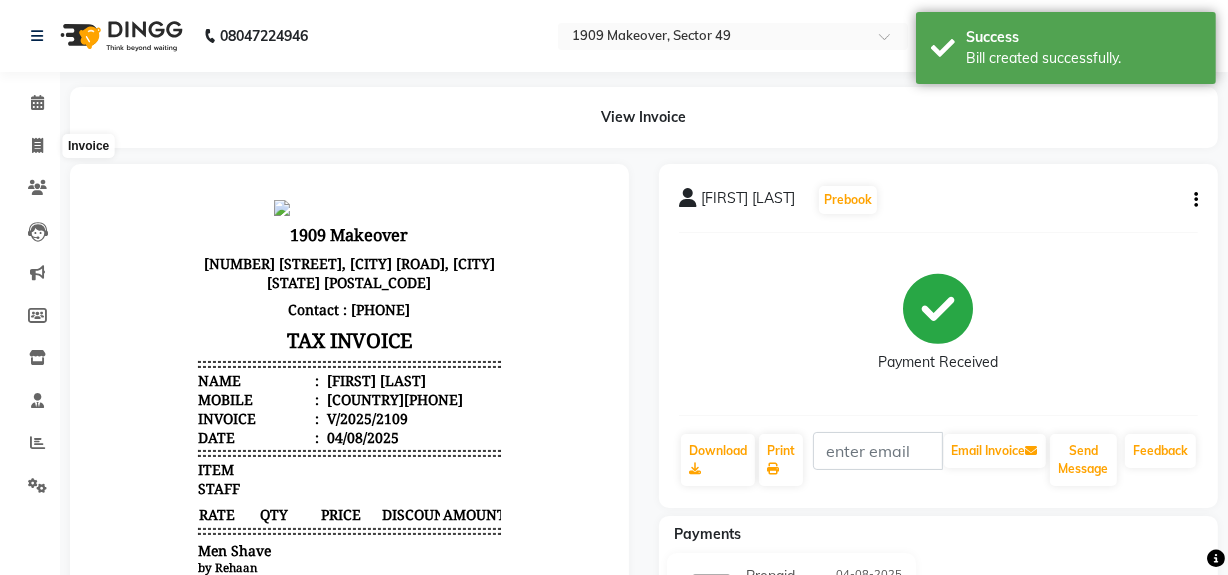 select on "6923" 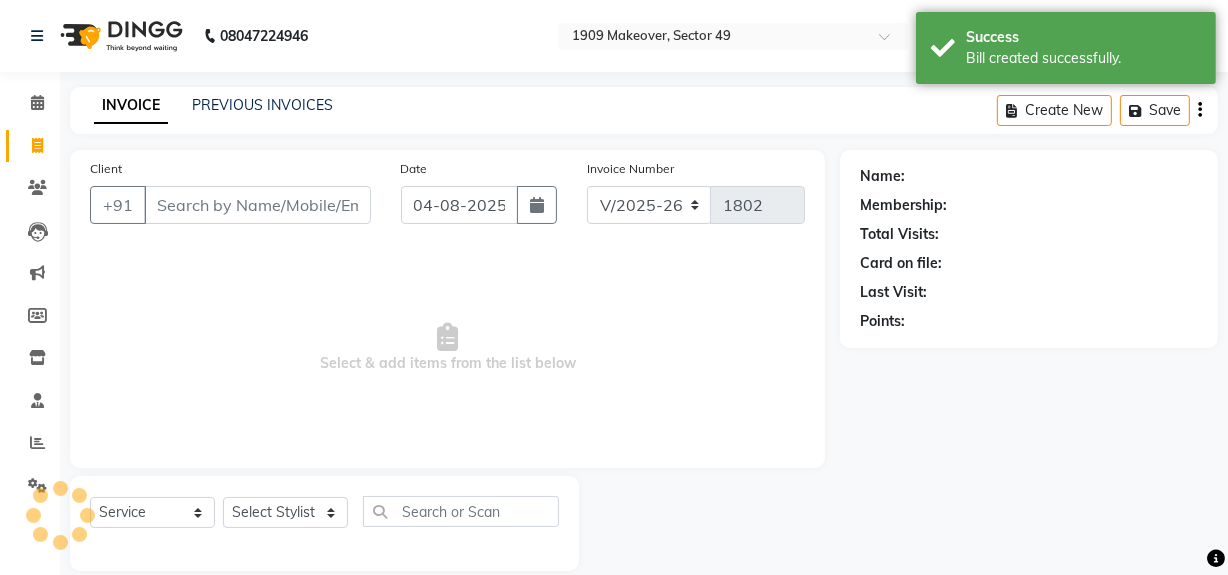 scroll, scrollTop: 26, scrollLeft: 0, axis: vertical 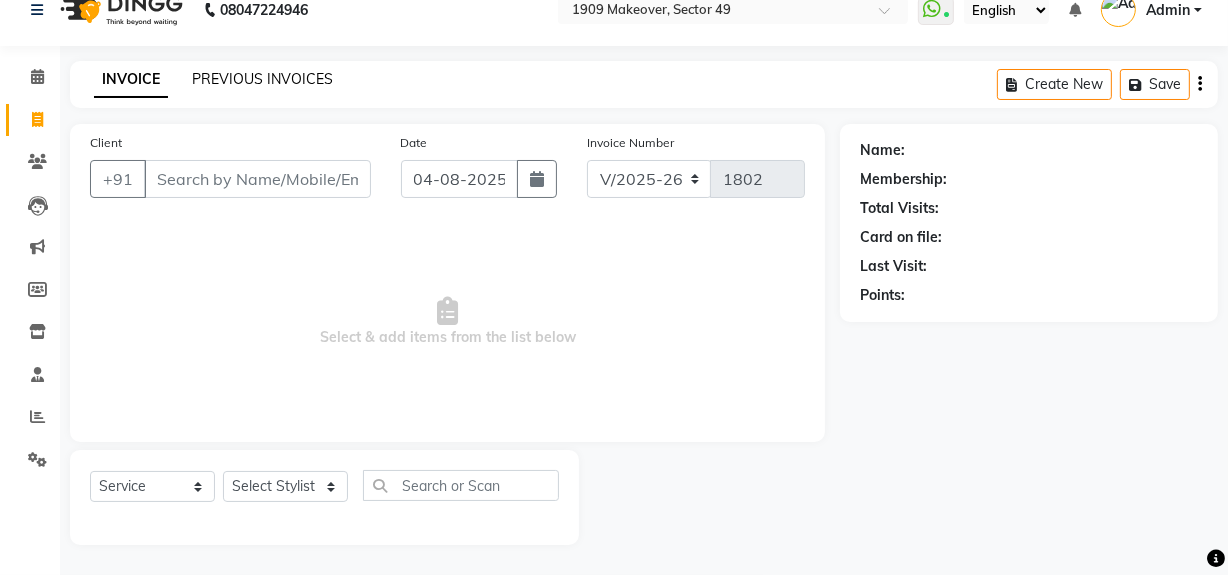 click on "PREVIOUS INVOICES" 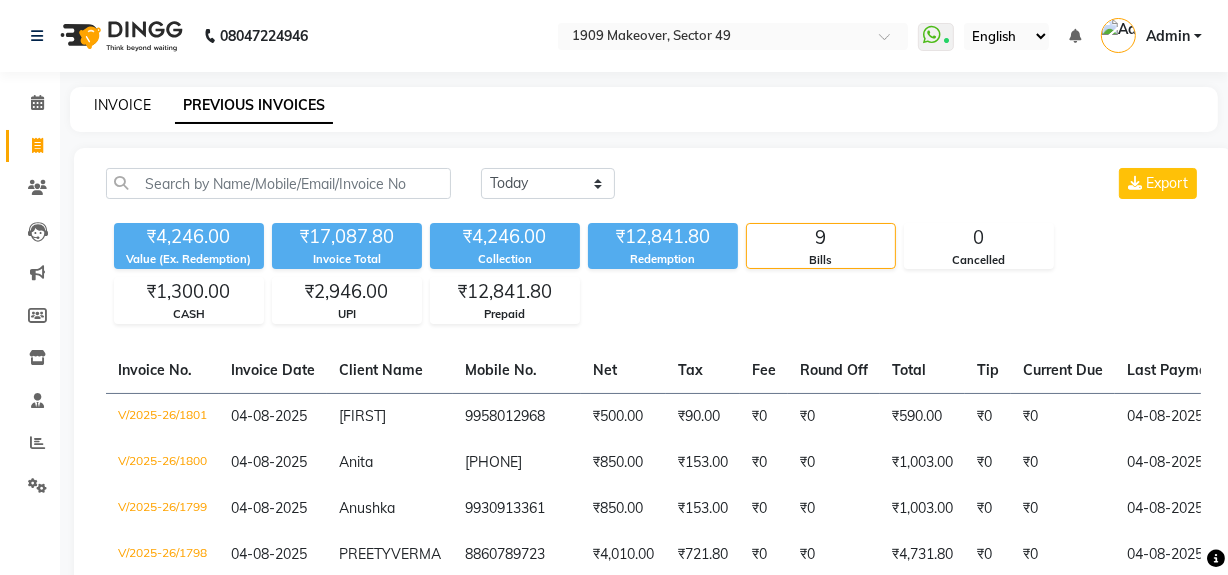 click on "INVOICE" 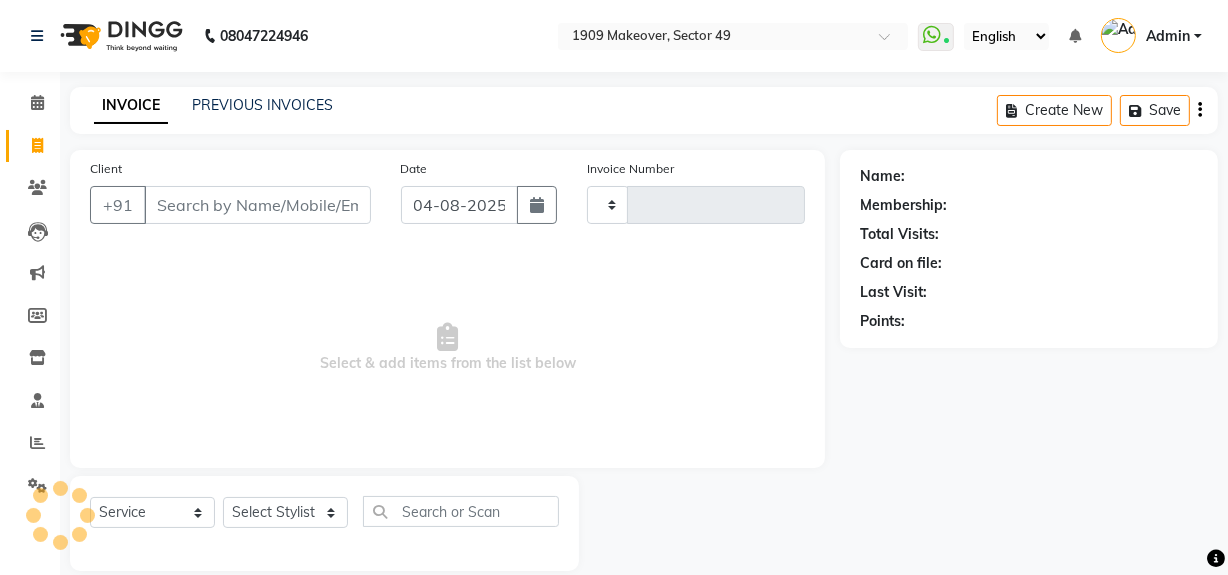 scroll, scrollTop: 26, scrollLeft: 0, axis: vertical 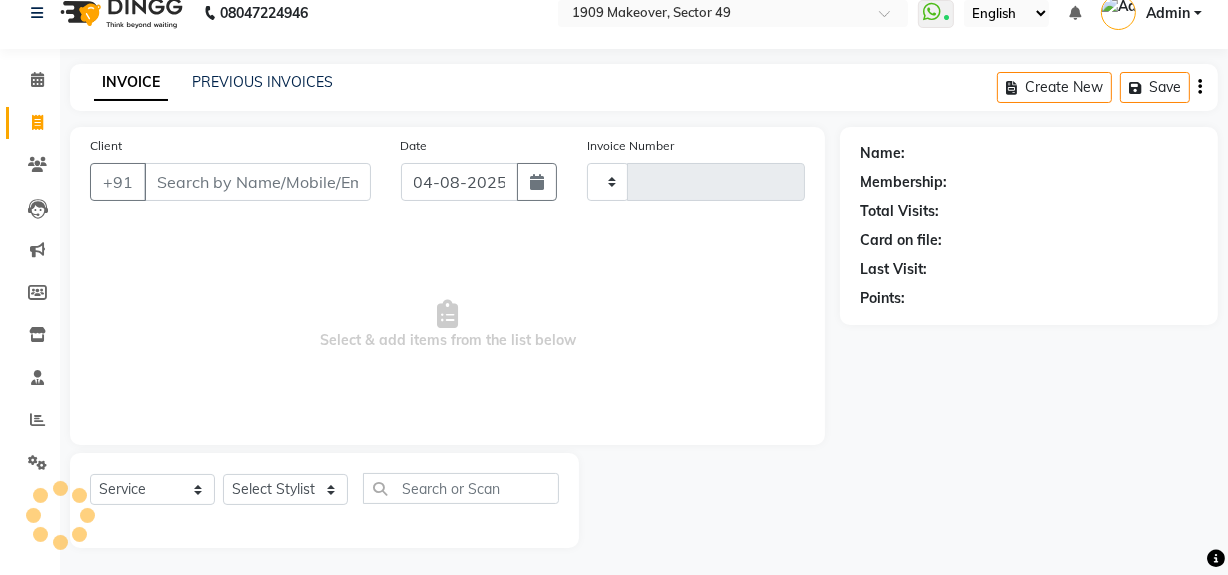type on "1802" 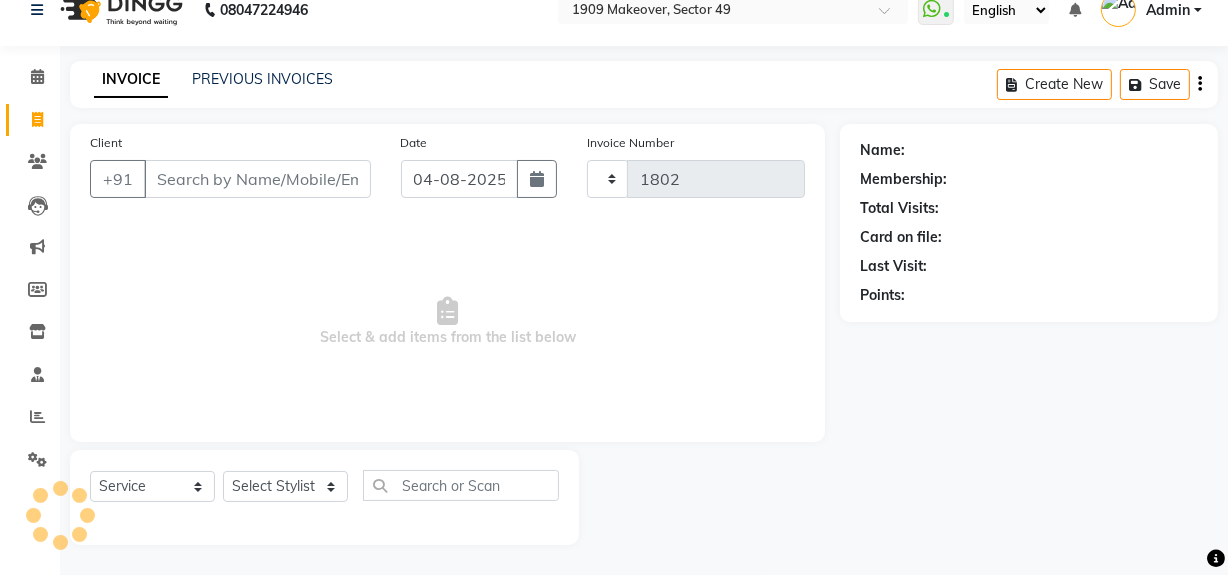 select on "6923" 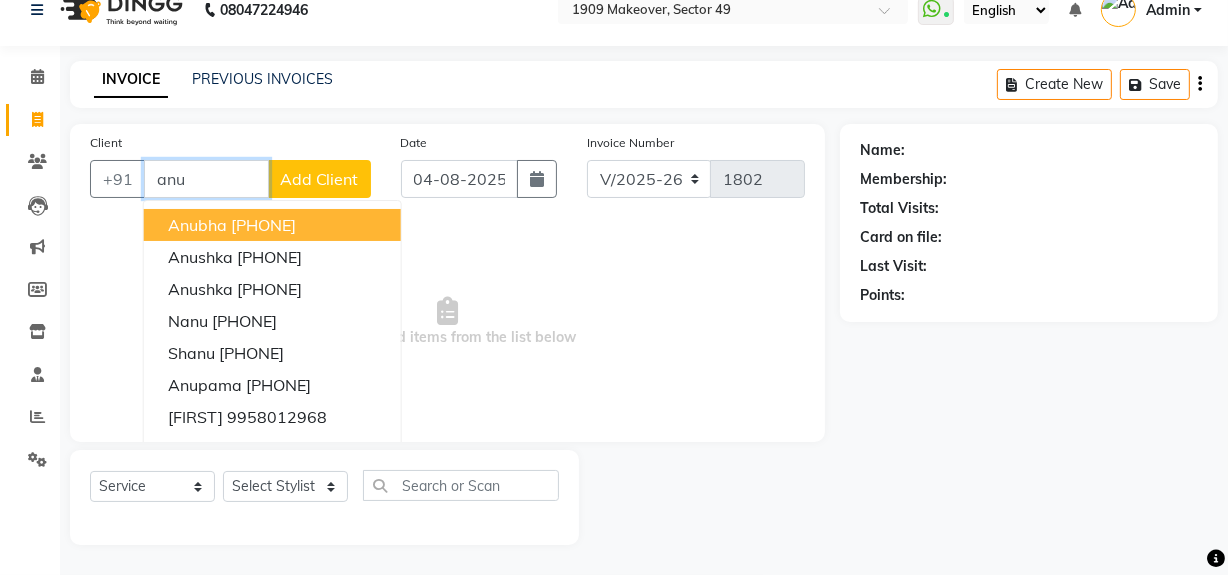 click on "anu" at bounding box center (206, 179) 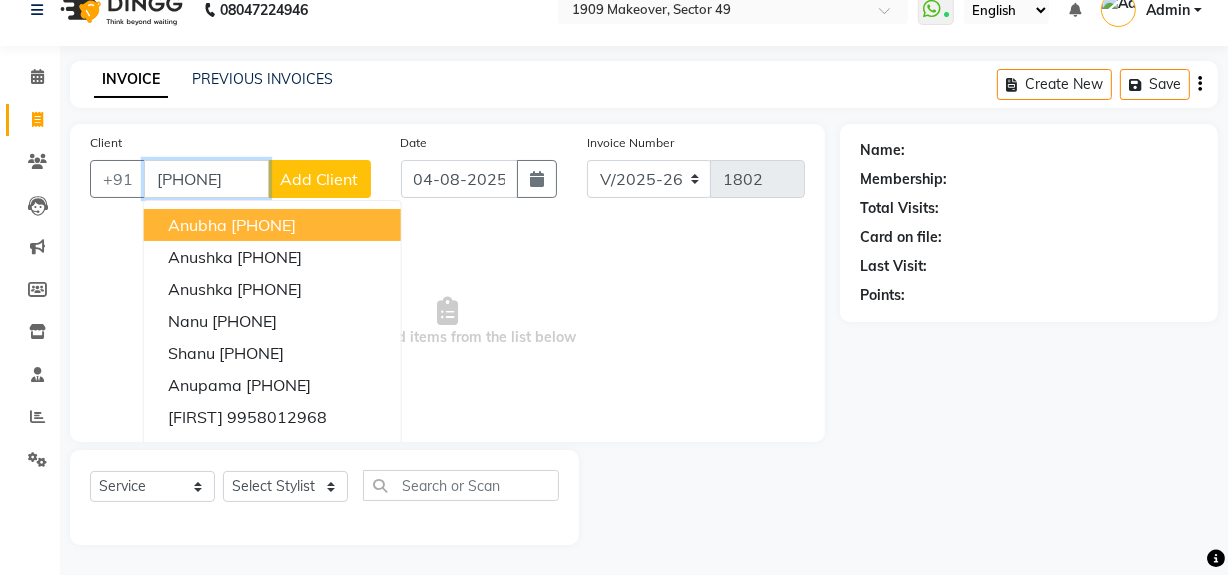 type on "[PHONE]" 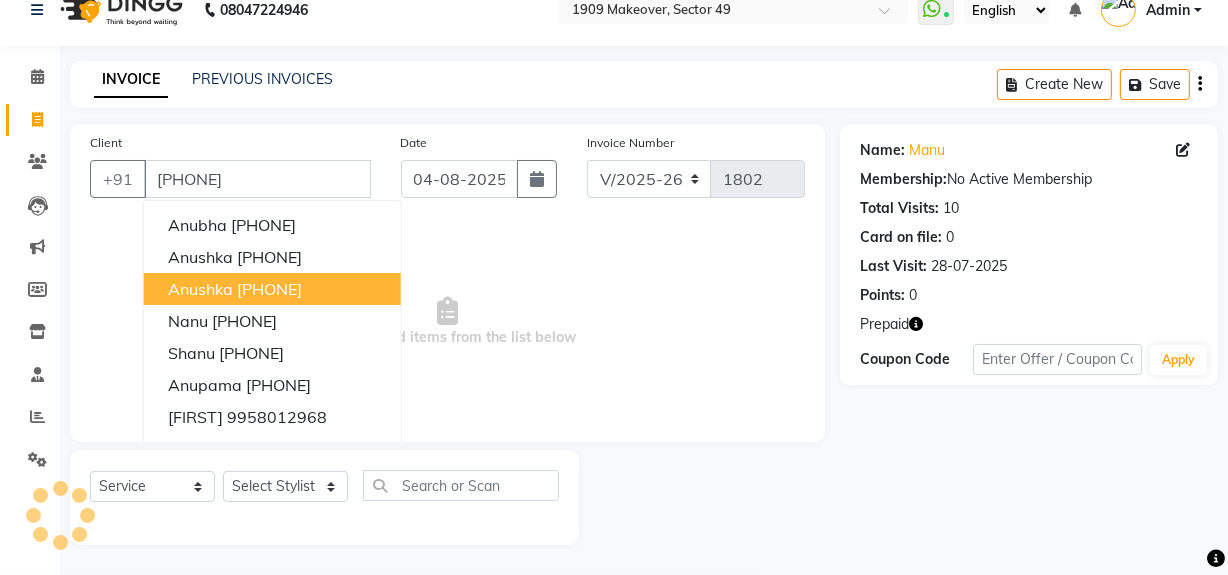 click on "Client +[COUNTRY] [PHONE] [FIRST] [PHONE] [FIRST] [PHONE] [FIRST] [PHONE] [FIRST] [PHONE] [FIRST] [PHONE] [FIRST] [PHONE] [FIRST] [PHONE] [PHONE] [FIRST] Date [DATE] Invoice Number V/2025 V/2025-26 1802 Select & add items from the list below" 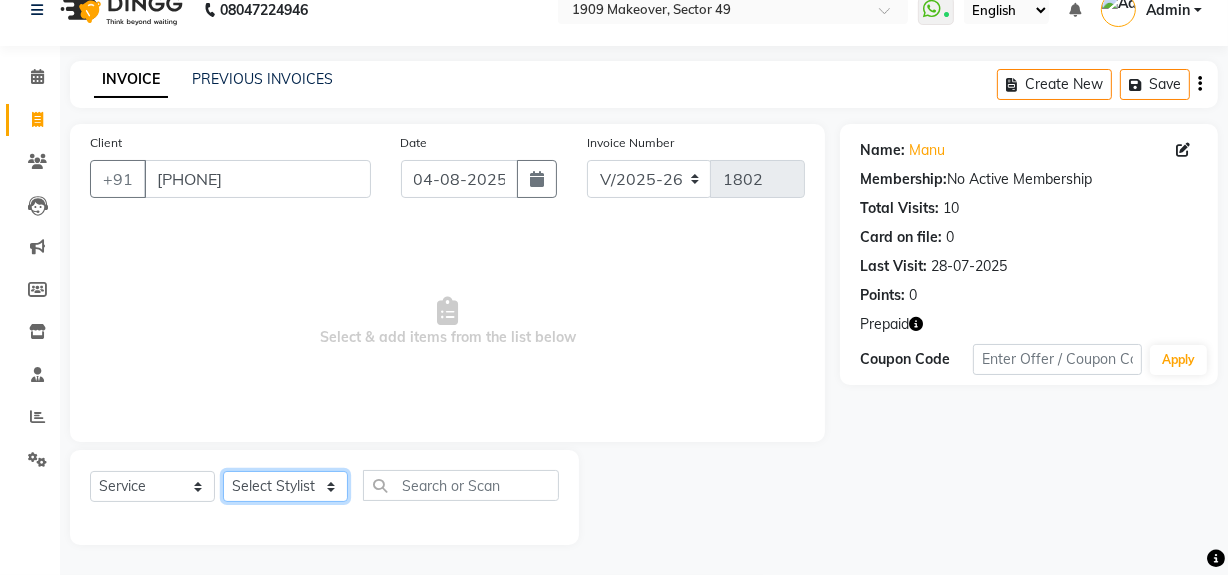 click on "Select Stylist Abdul Ahmed Arif Harun House Sale Jyoti Nisha Rehaan Ujjwal Umesh Veer vikram mehta Vishal" 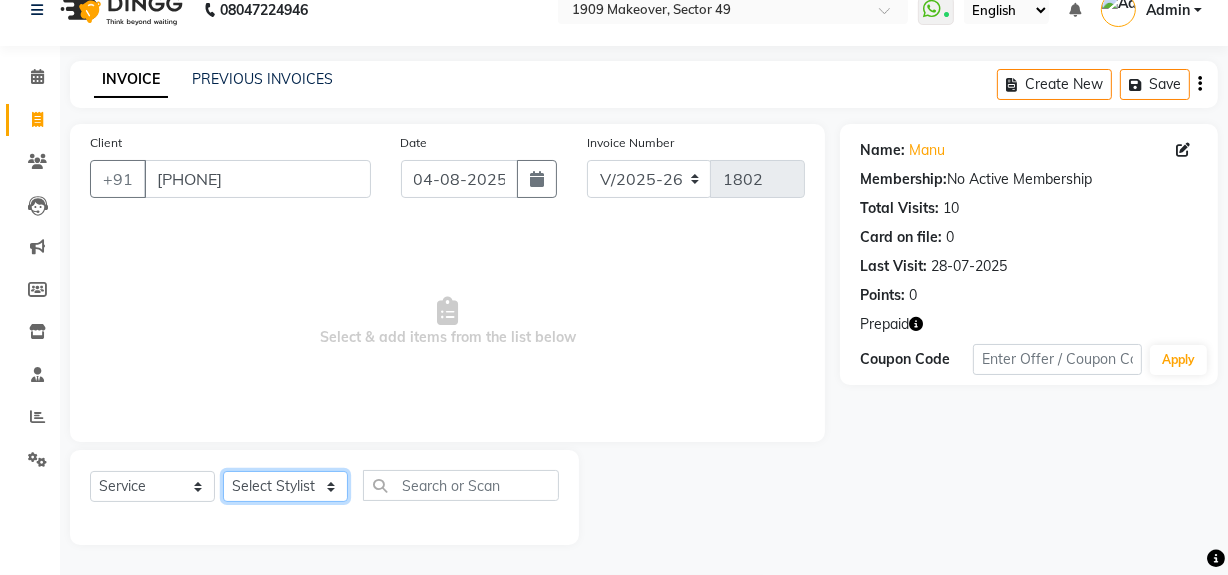 select on "57119" 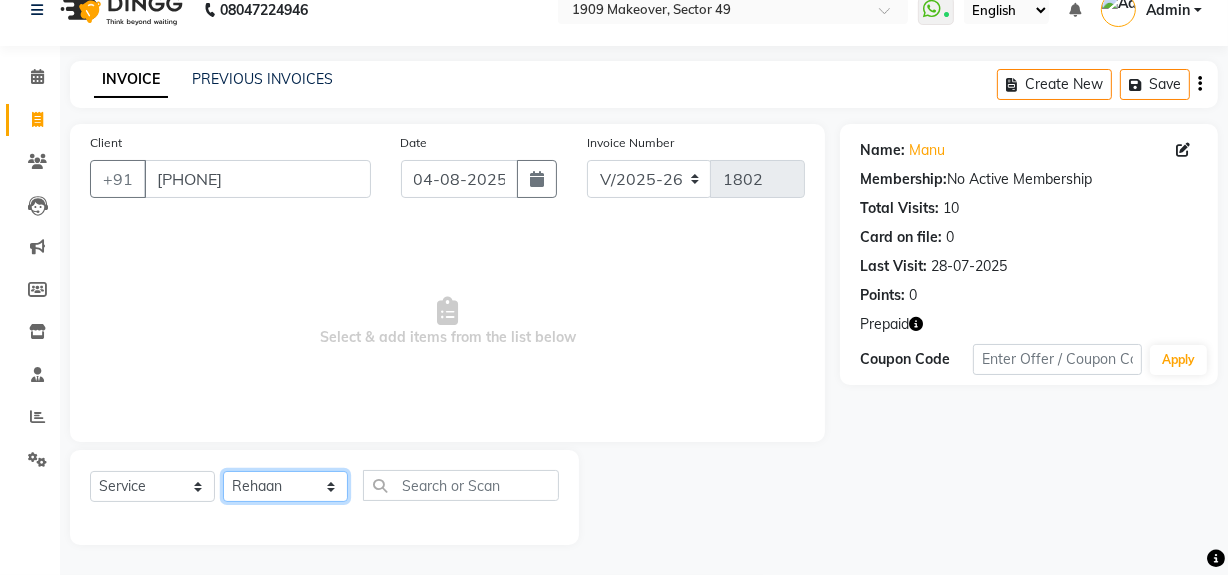 click on "Select Stylist Abdul Ahmed Arif Harun House Sale Jyoti Nisha Rehaan Ujjwal Umesh Veer vikram mehta Vishal" 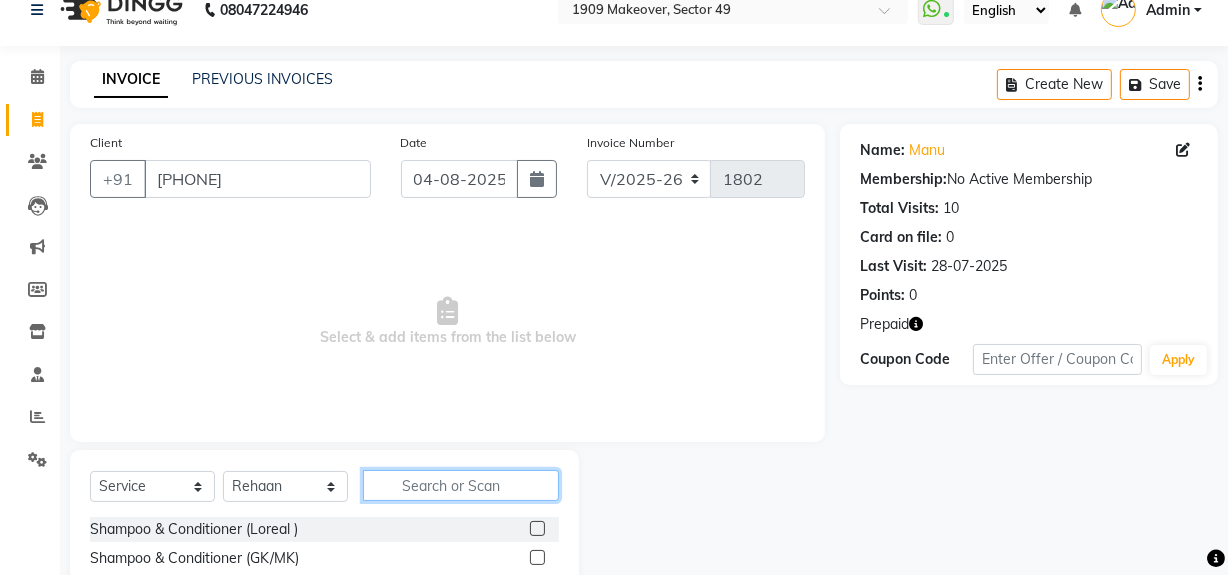 click 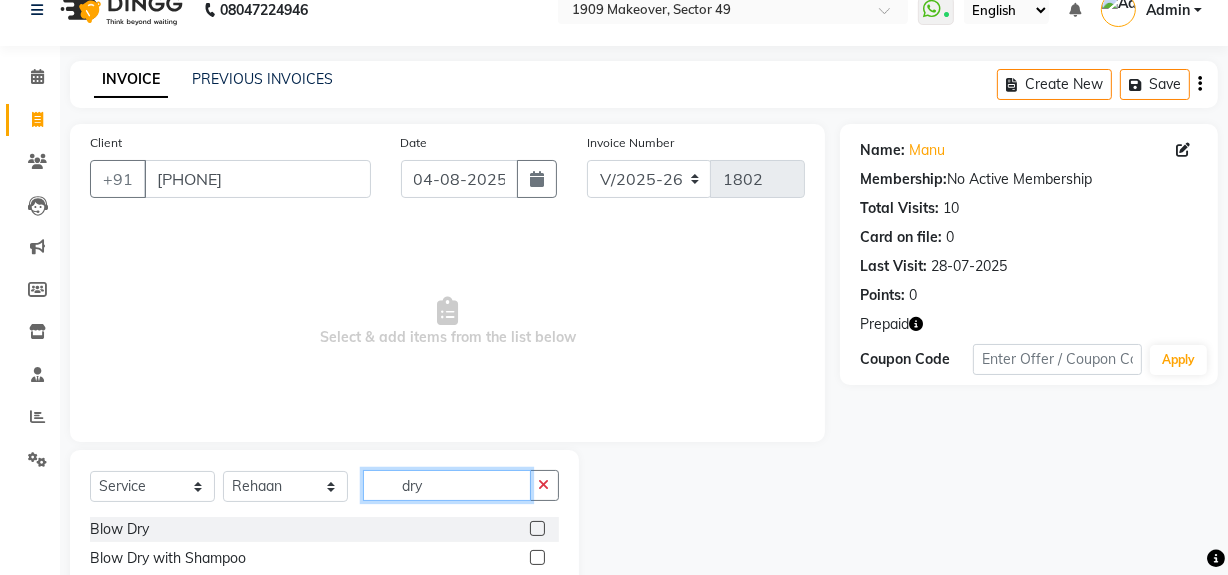 scroll, scrollTop: 83, scrollLeft: 0, axis: vertical 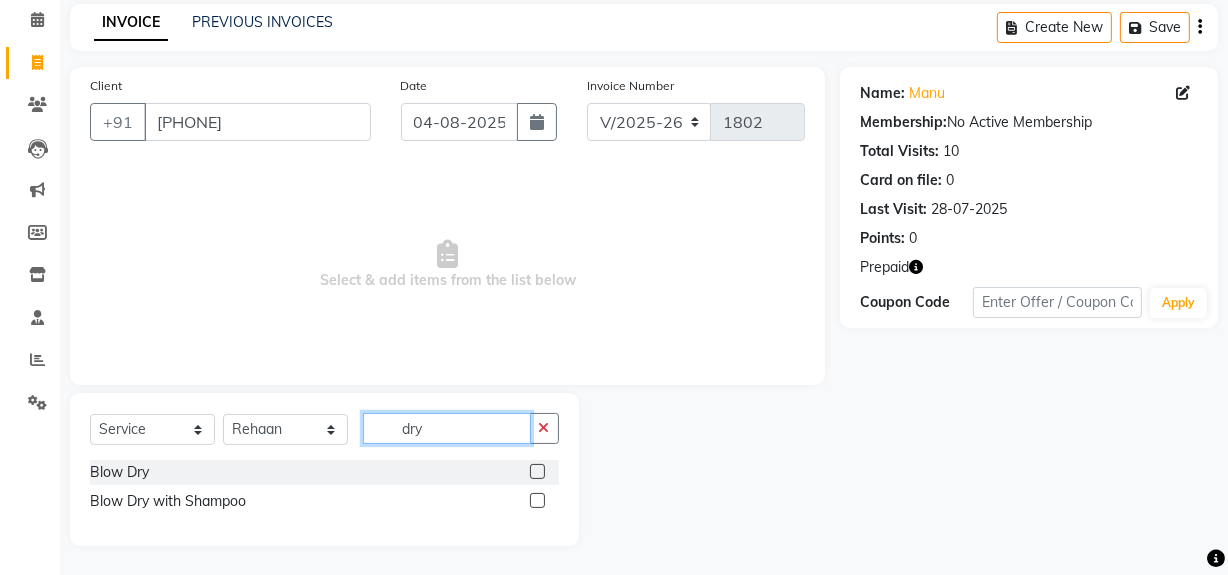 type on "dry" 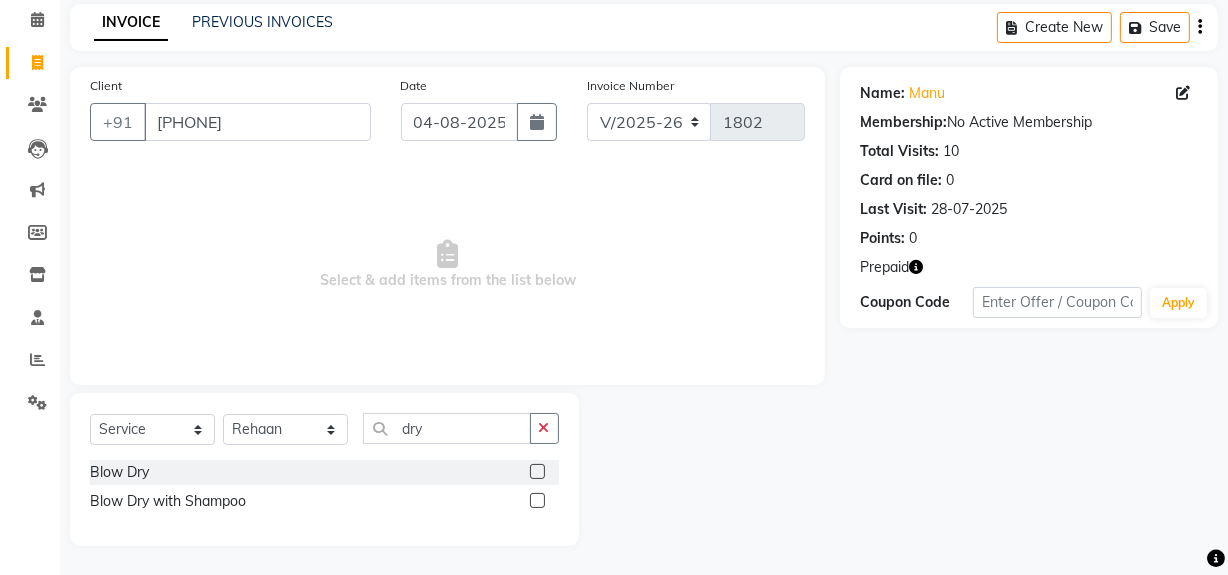 click 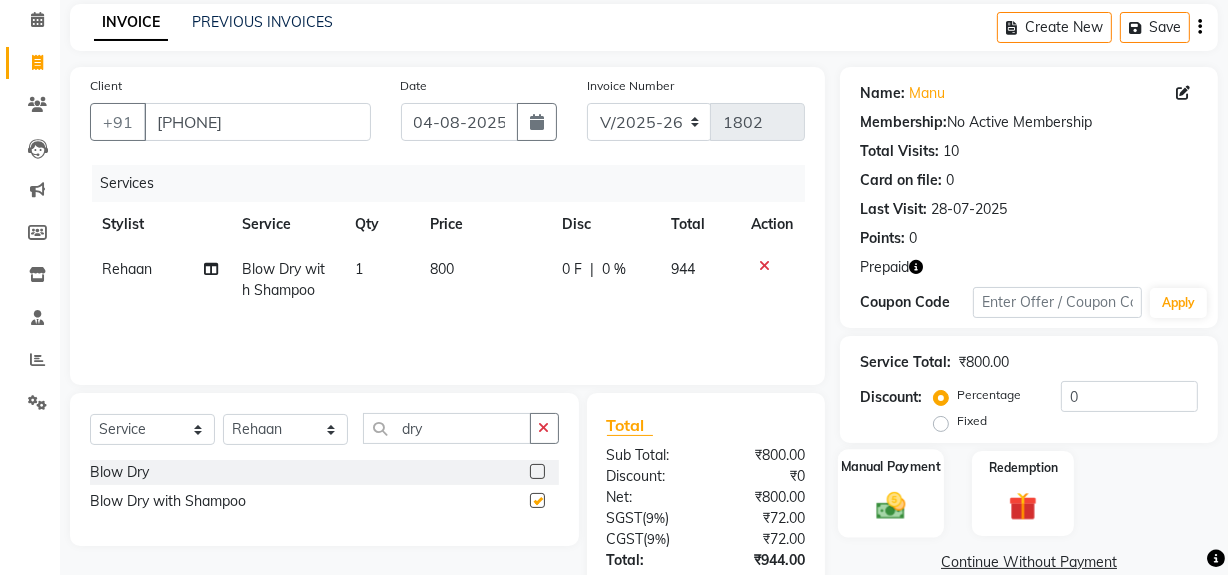 checkbox on "false" 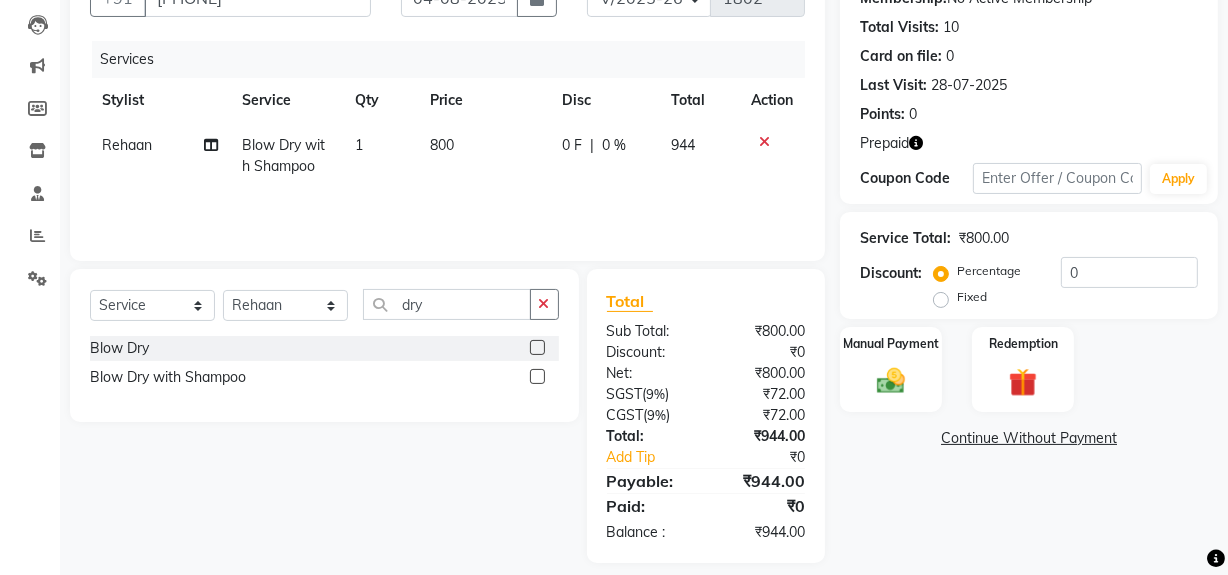 scroll, scrollTop: 225, scrollLeft: 0, axis: vertical 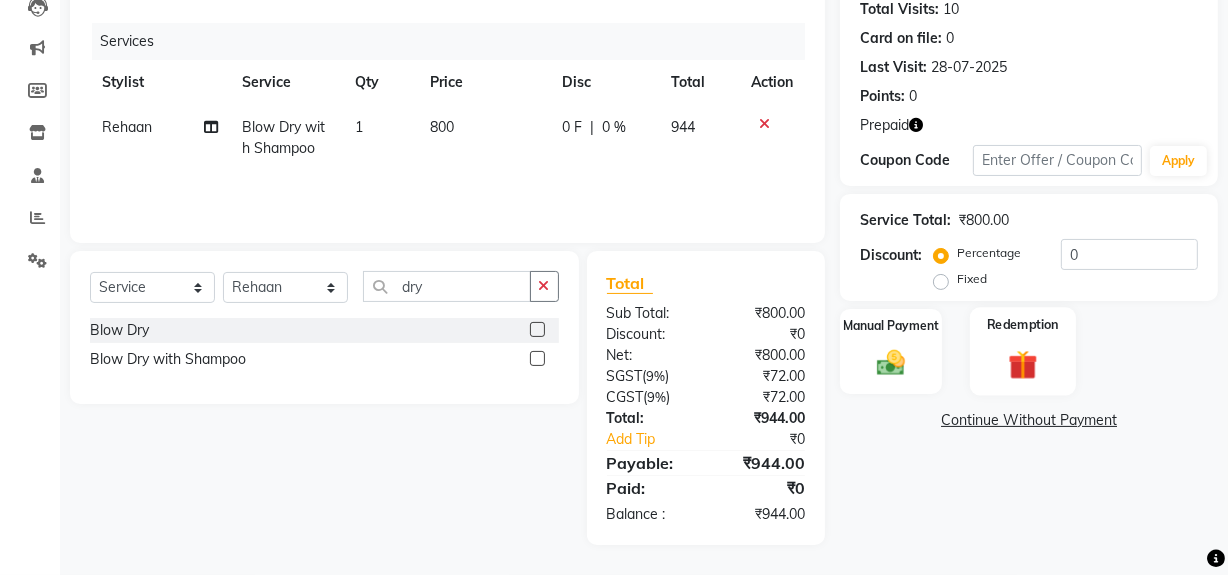 click 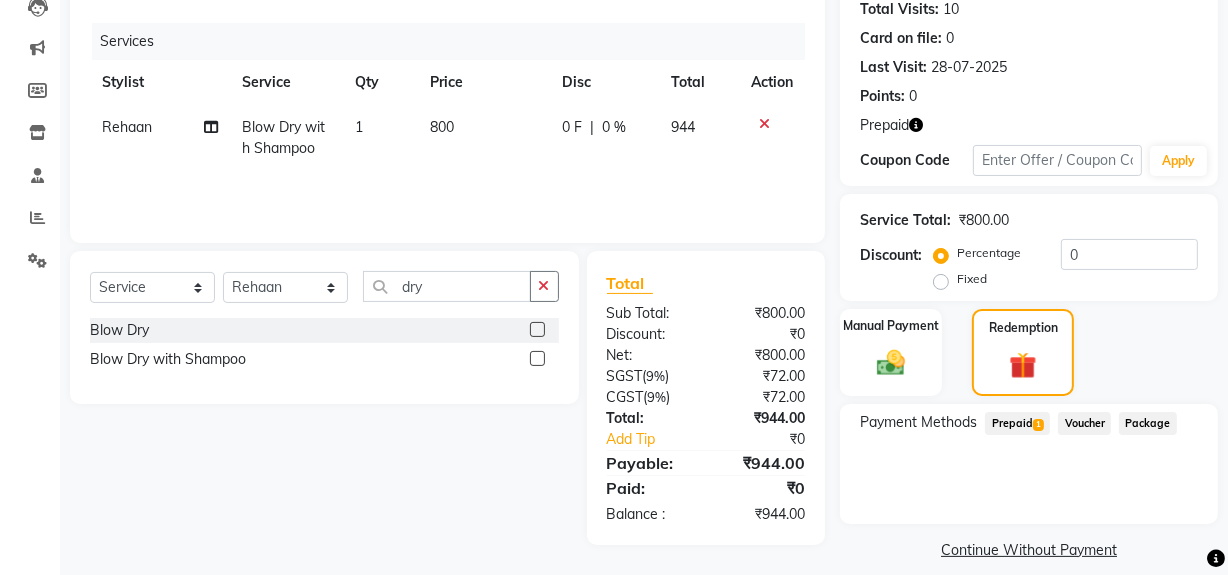 click on "Prepaid  1" 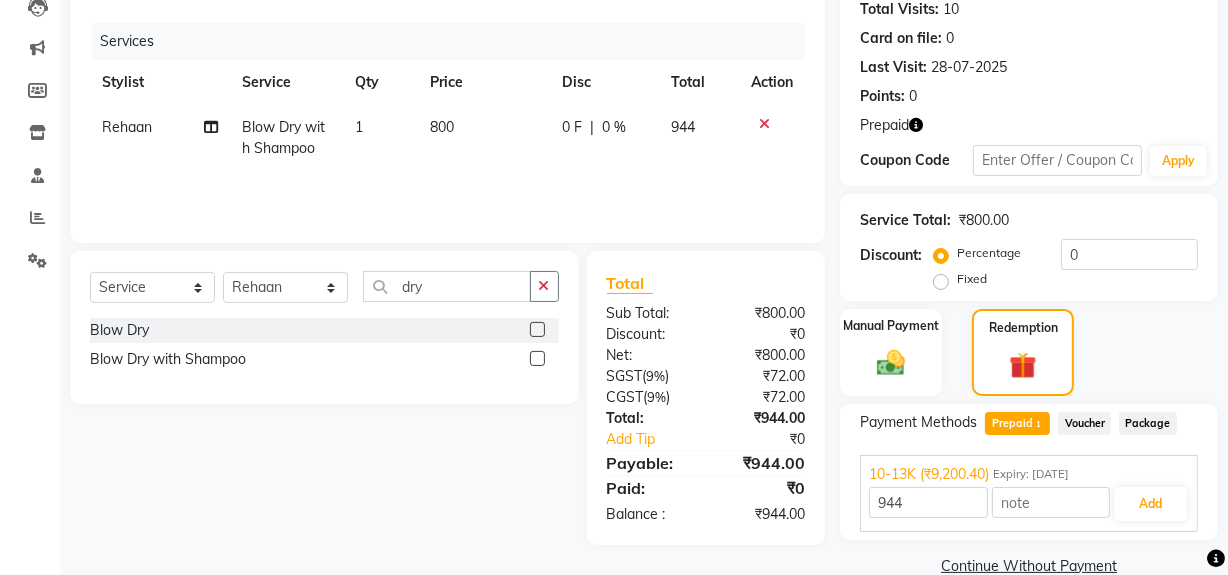 scroll, scrollTop: 260, scrollLeft: 0, axis: vertical 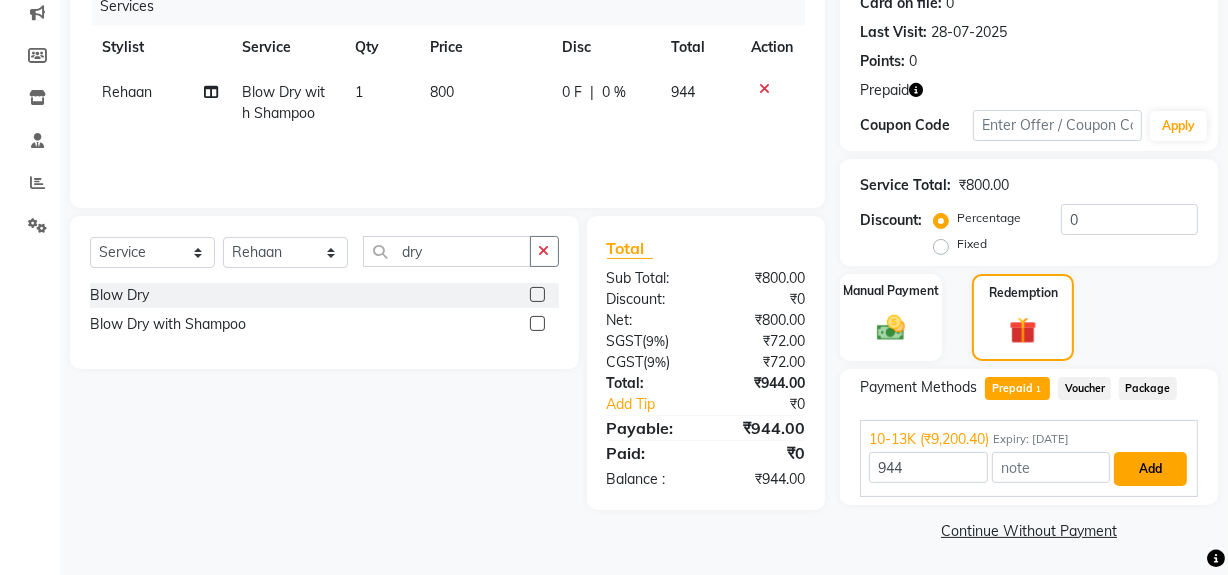 click on "Add" at bounding box center [1150, 469] 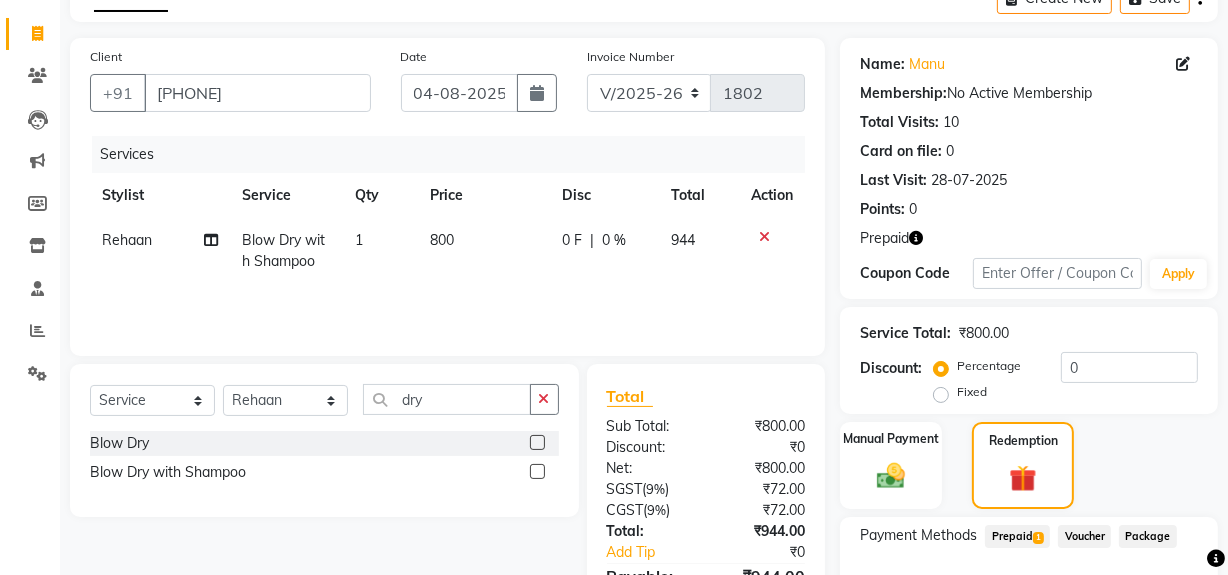 scroll, scrollTop: 356, scrollLeft: 0, axis: vertical 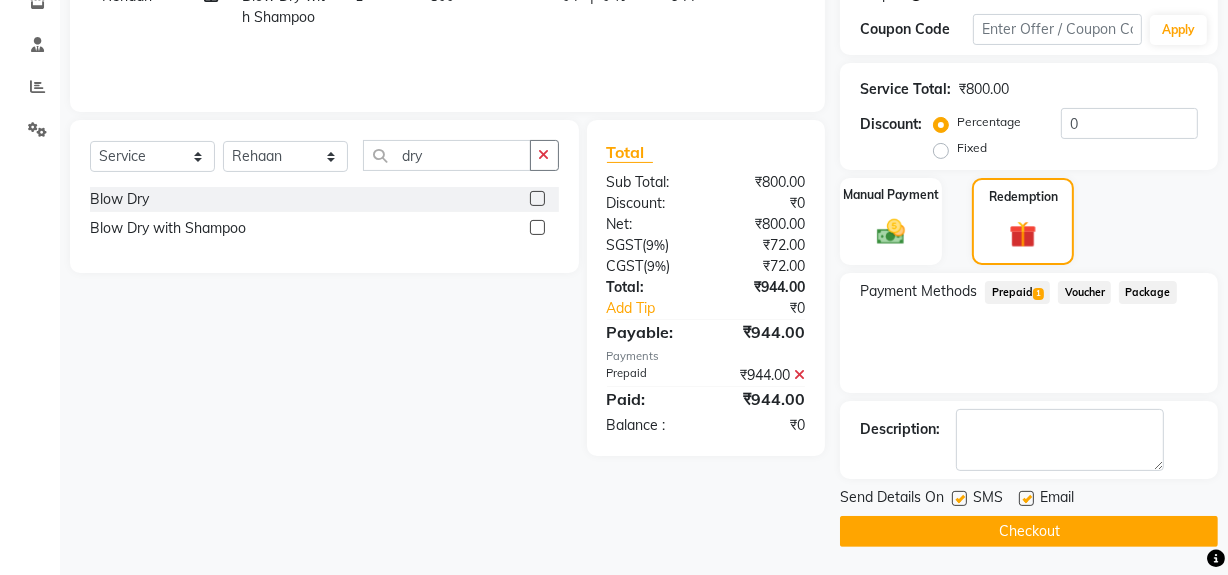 click on "Checkout" 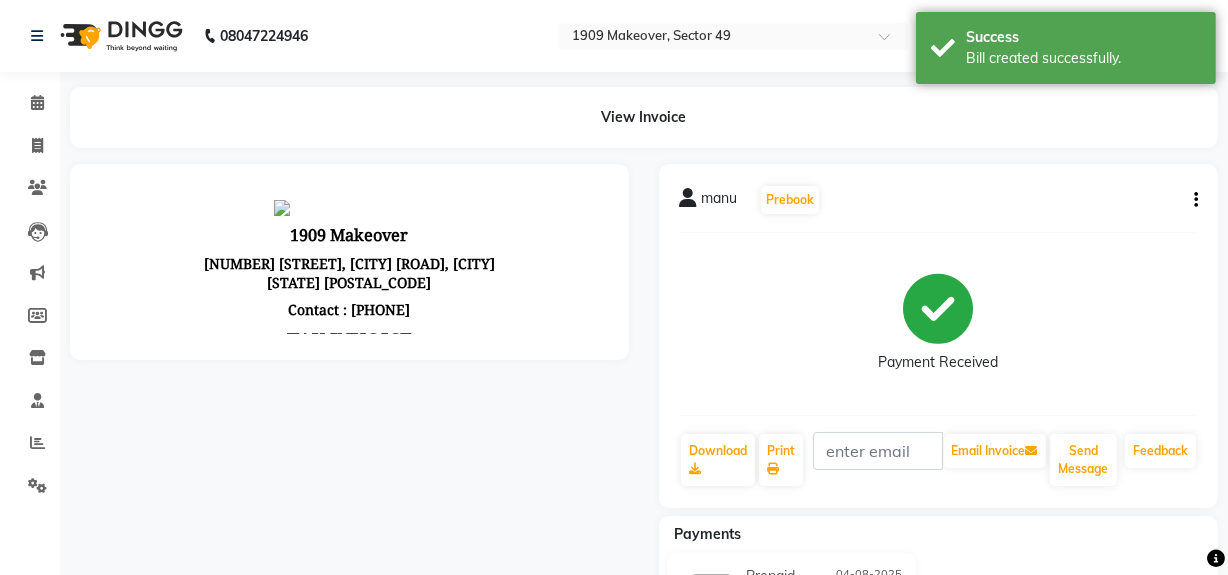 scroll, scrollTop: 0, scrollLeft: 0, axis: both 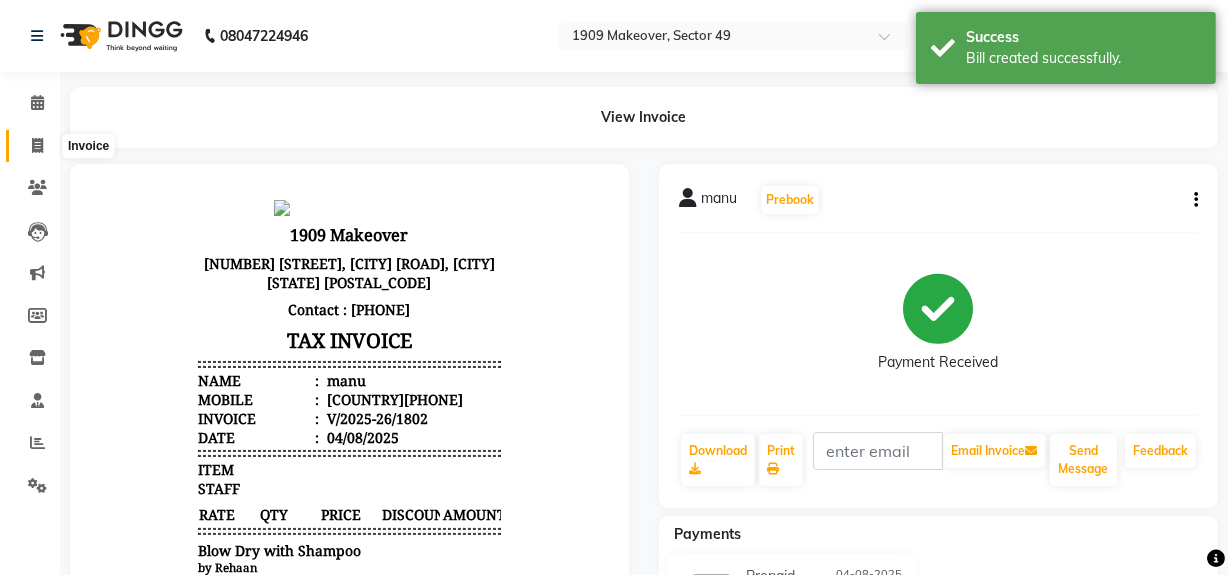 click 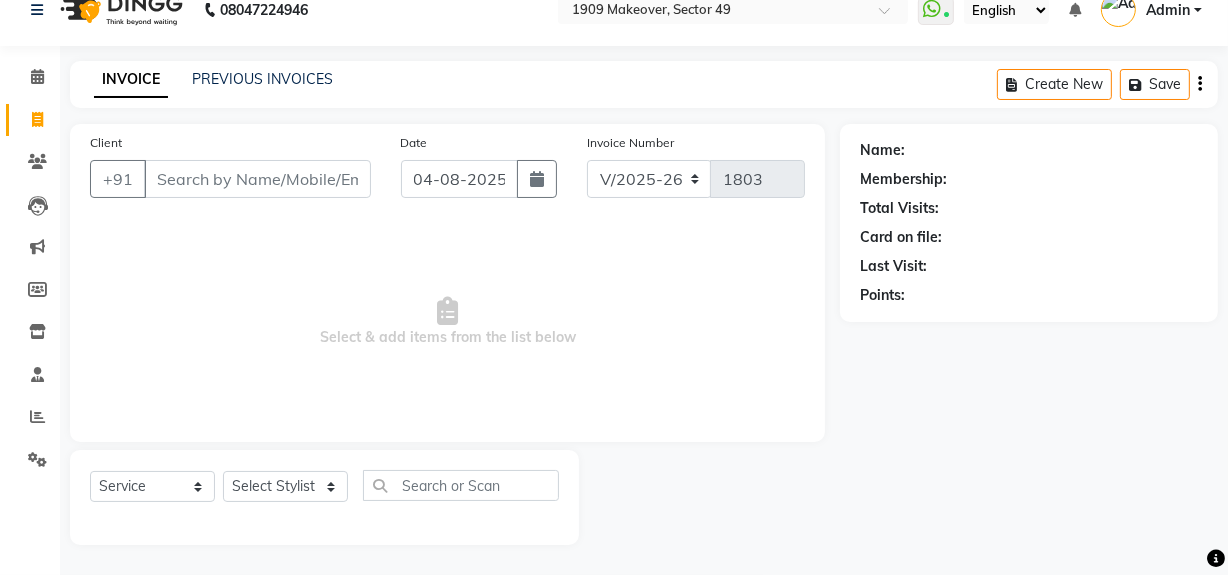 scroll, scrollTop: 0, scrollLeft: 0, axis: both 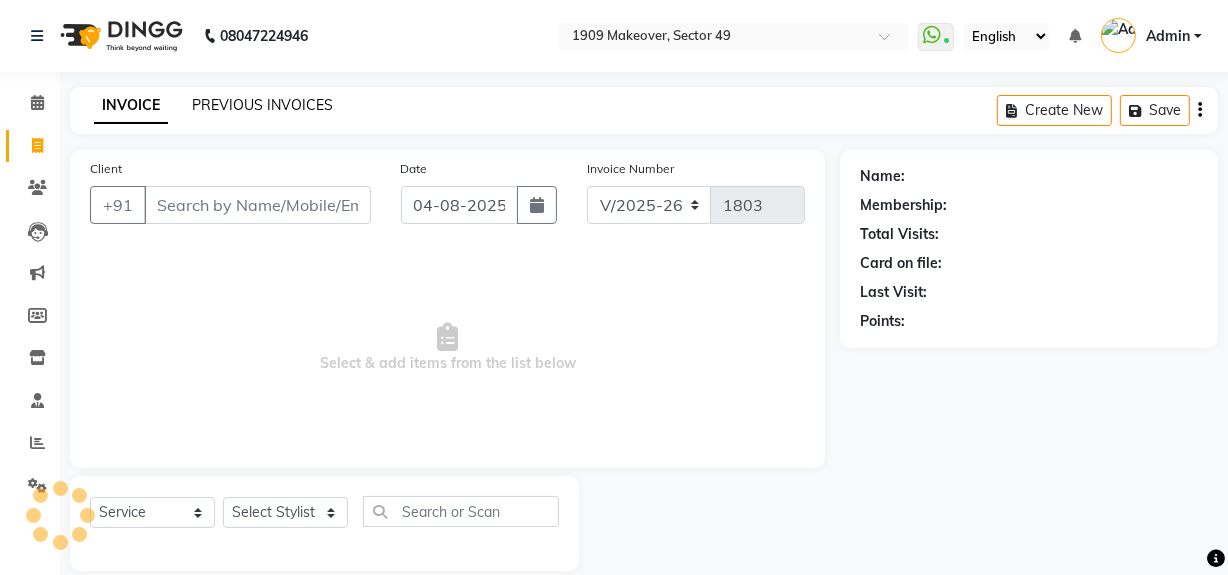 click on "PREVIOUS INVOICES" 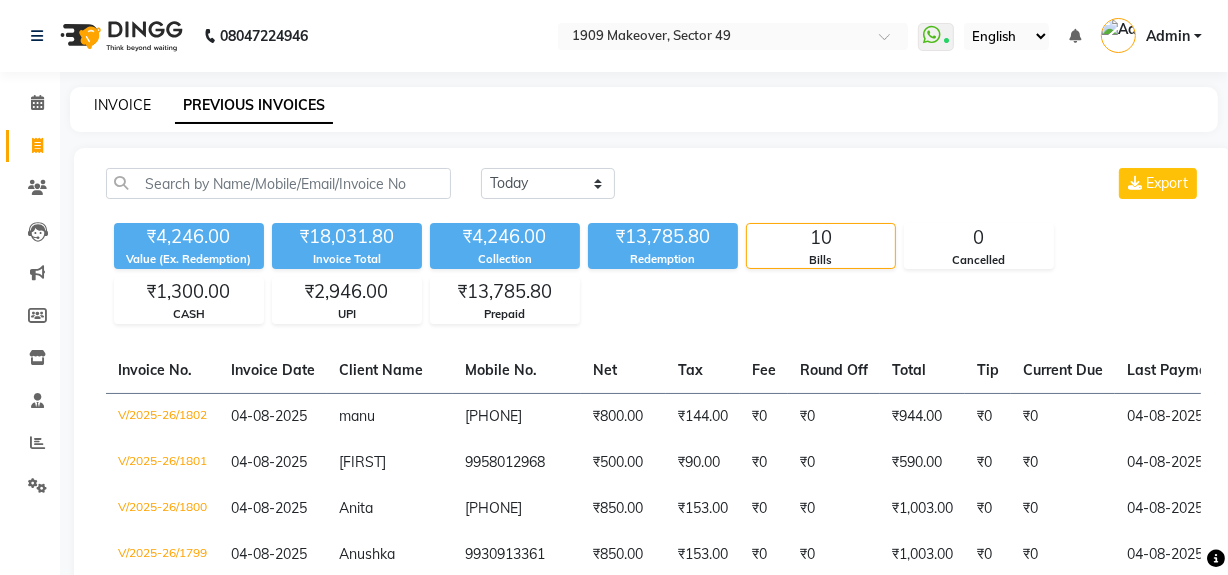 click on "INVOICE" 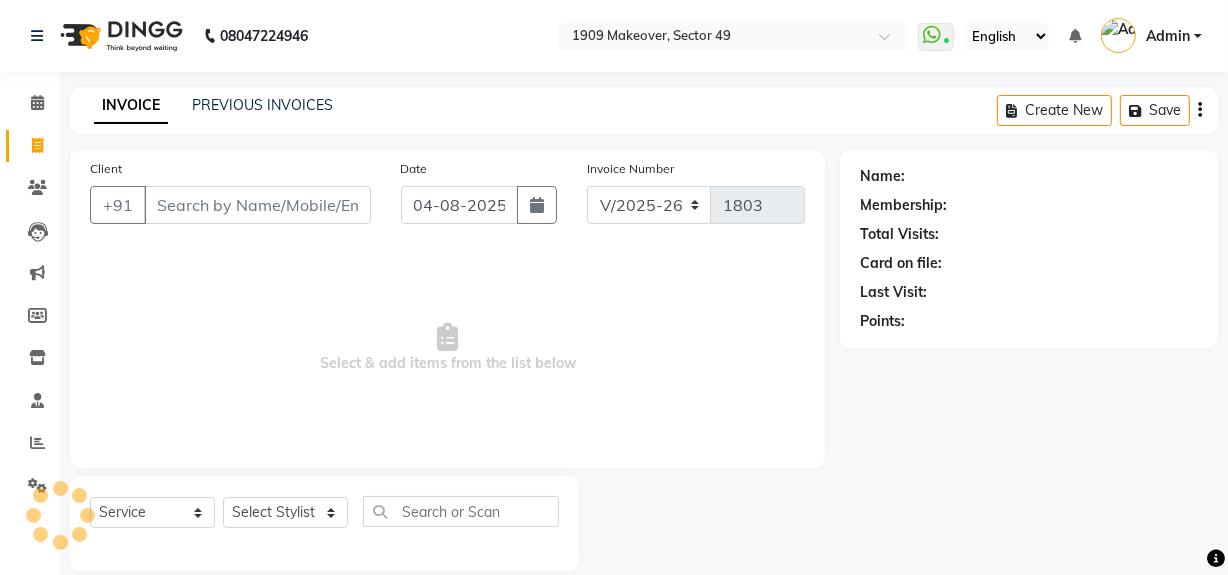 scroll, scrollTop: 26, scrollLeft: 0, axis: vertical 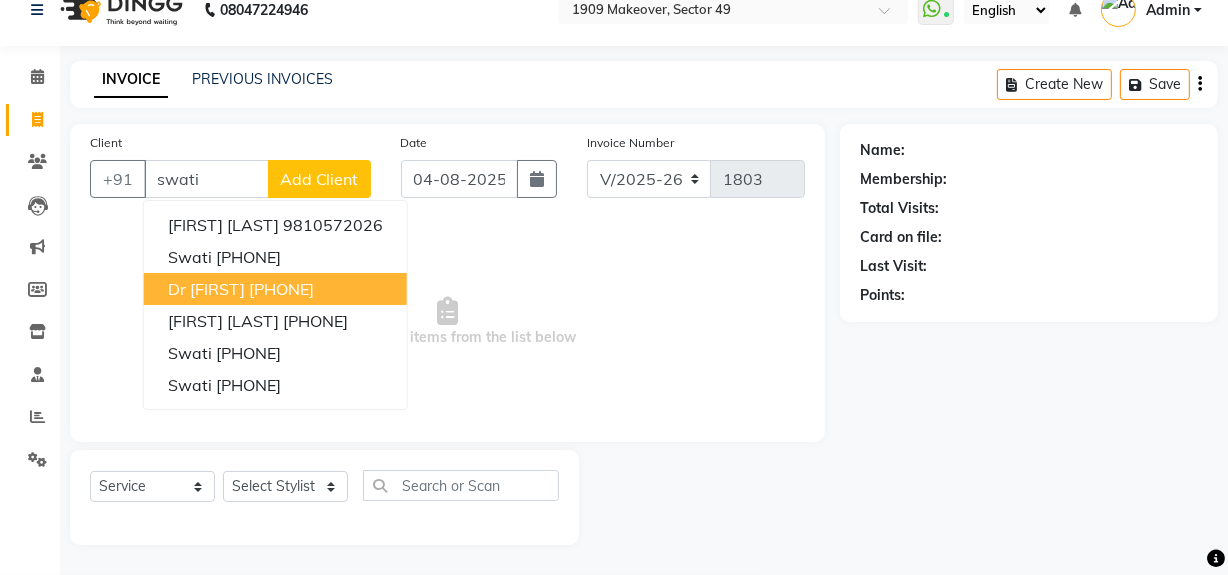 click on "Dr [FIRST]" at bounding box center (206, 289) 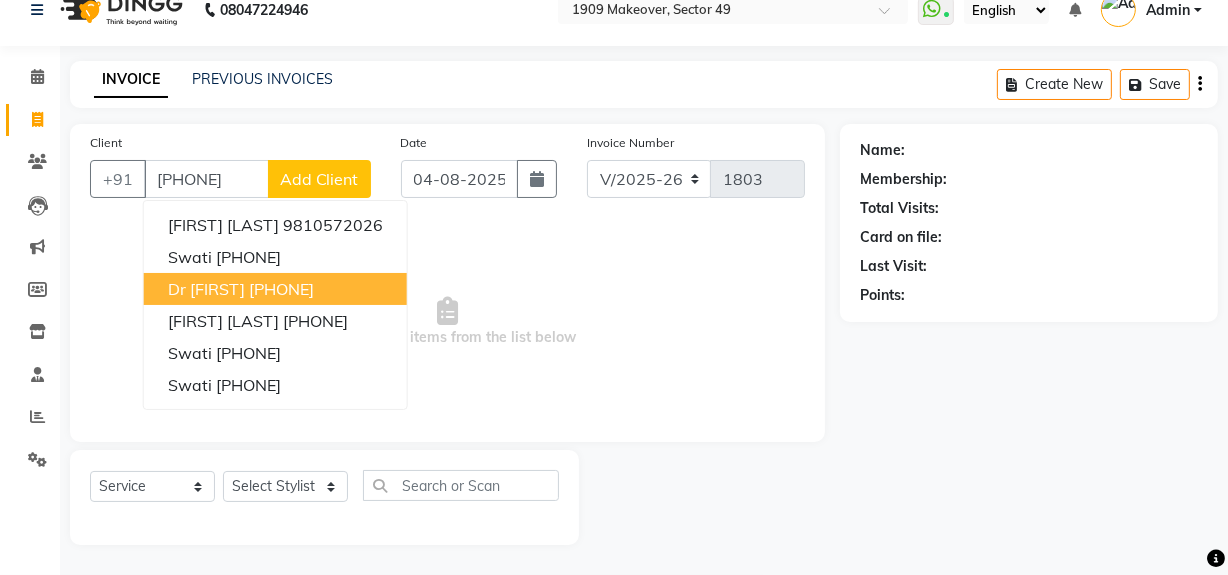type on "[PHONE]" 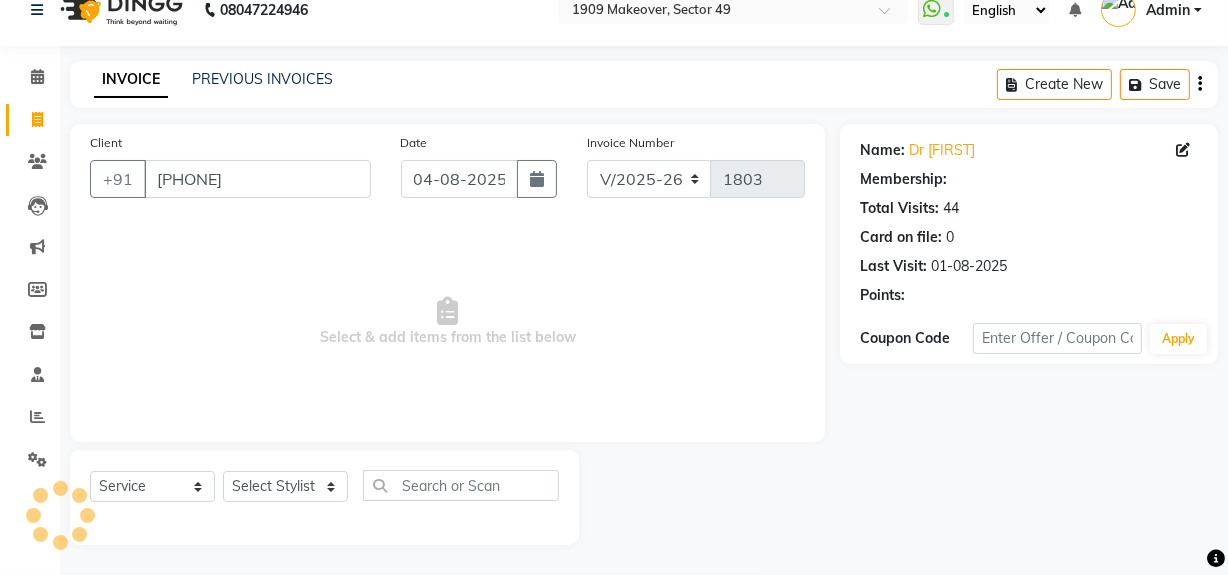 select on "1: Object" 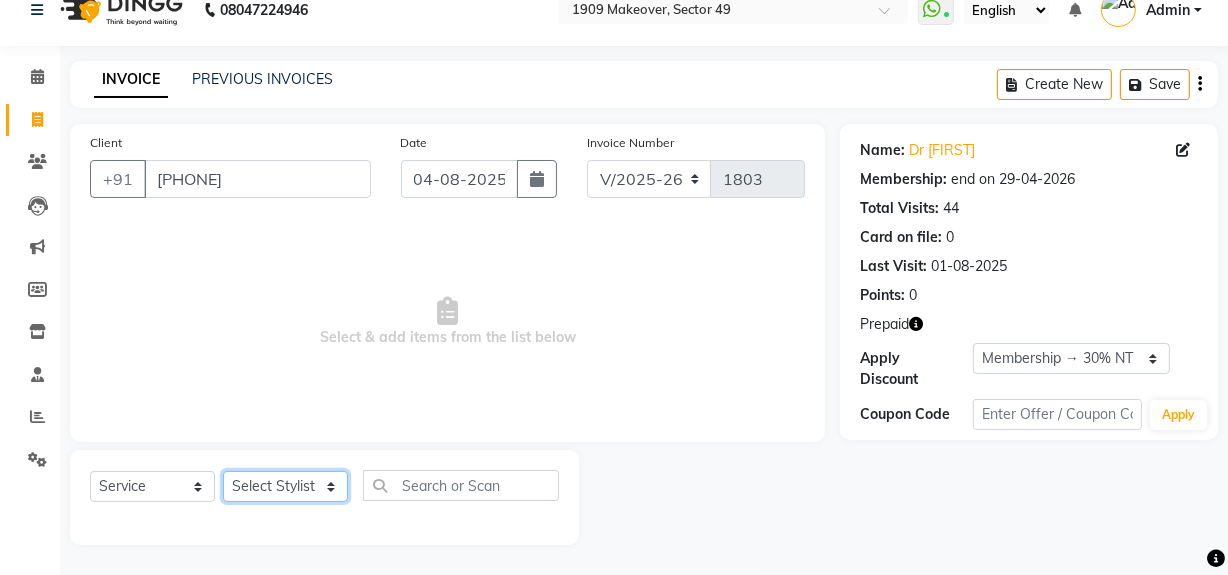 click on "Select Stylist Abdul Ahmed Arif Harun House Sale Jyoti Nisha Rehaan Ujjwal Umesh Veer vikram mehta Vishal" 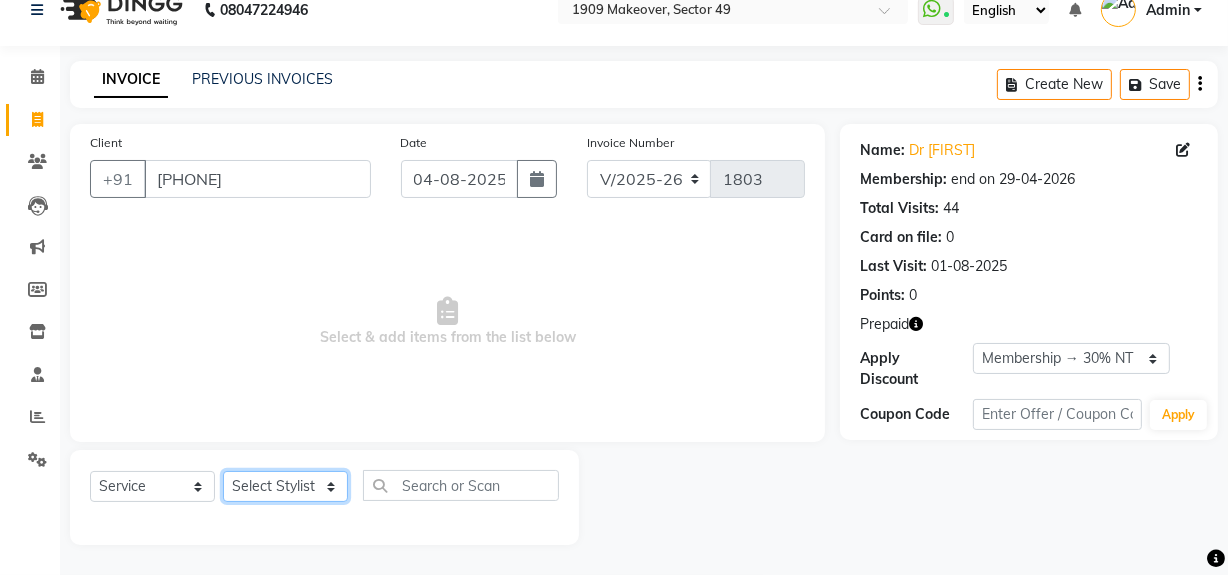 select on "68164" 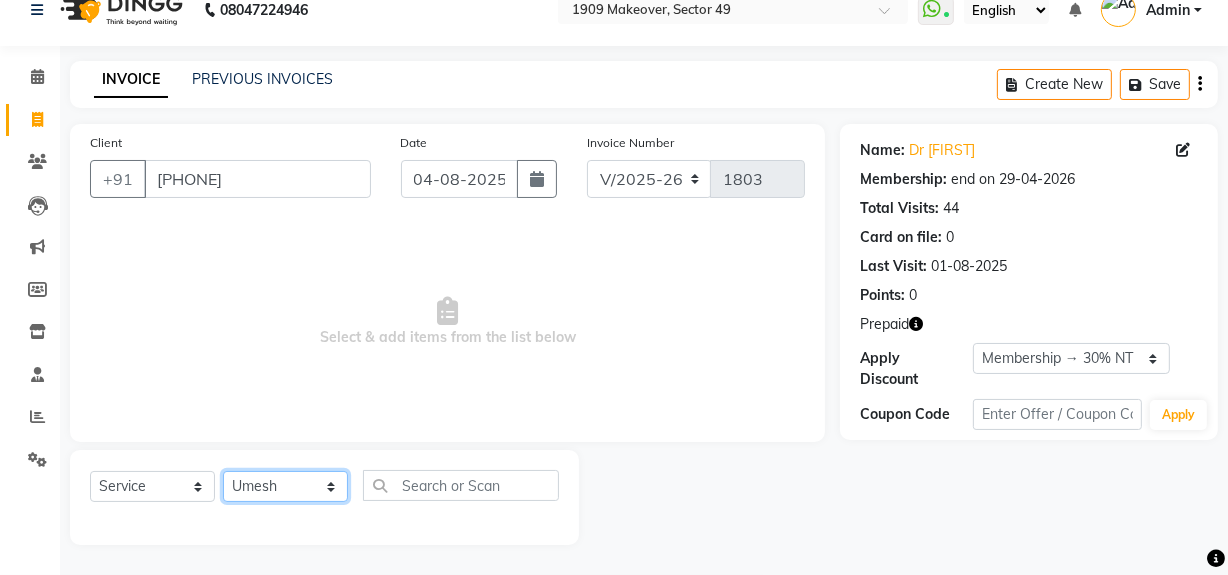 click on "Select Stylist Abdul Ahmed Arif Harun House Sale Jyoti Nisha Rehaan Ujjwal Umesh Veer vikram mehta Vishal" 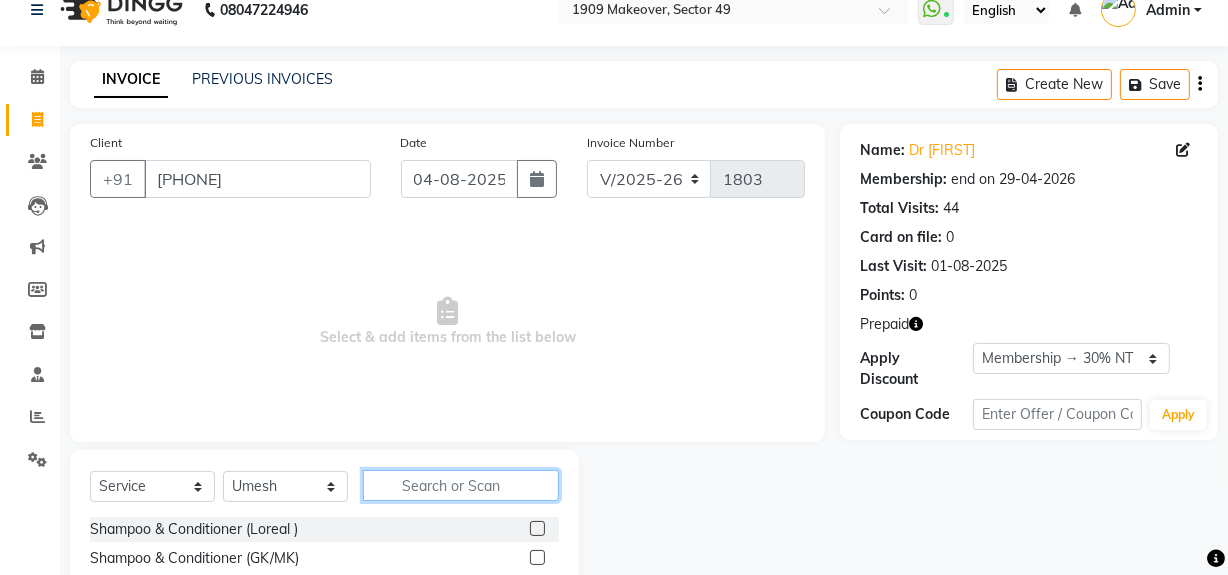 click 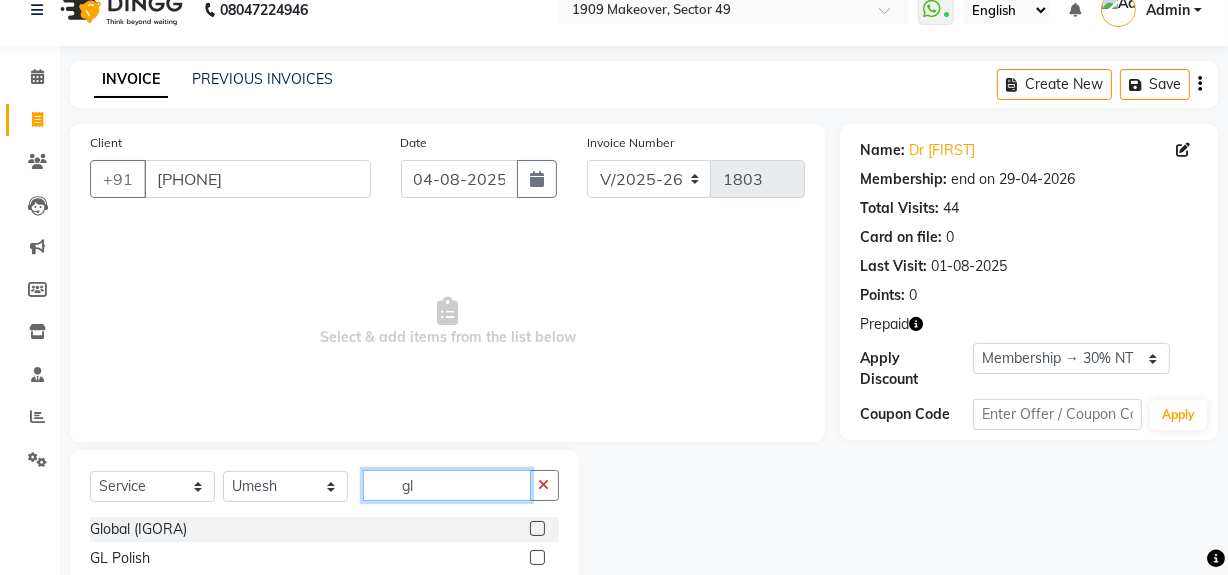 type on "gl" 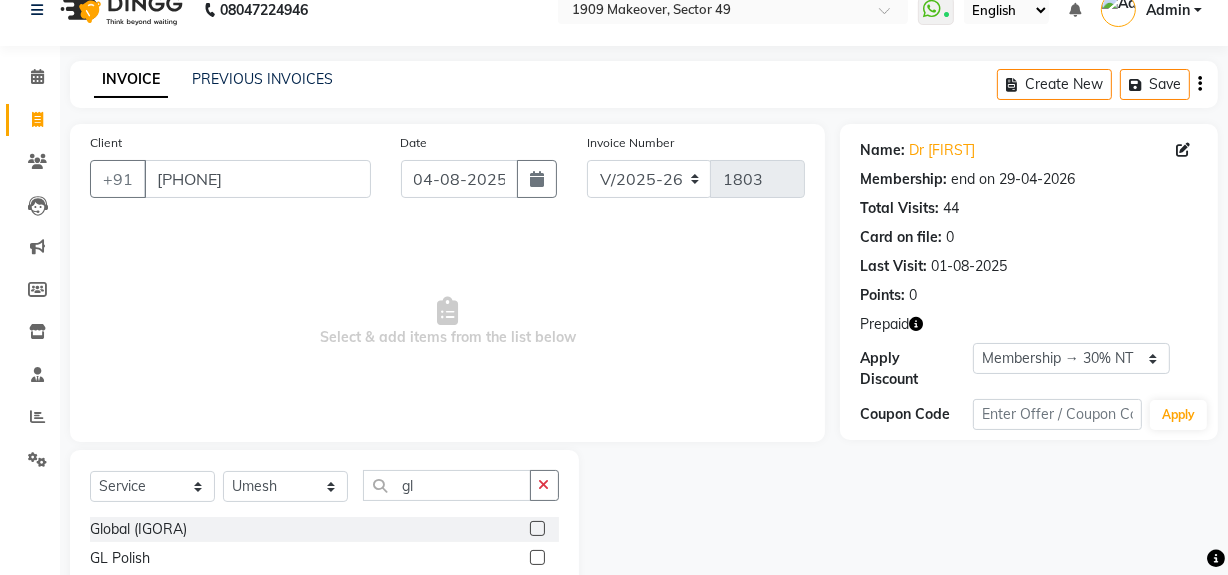 click 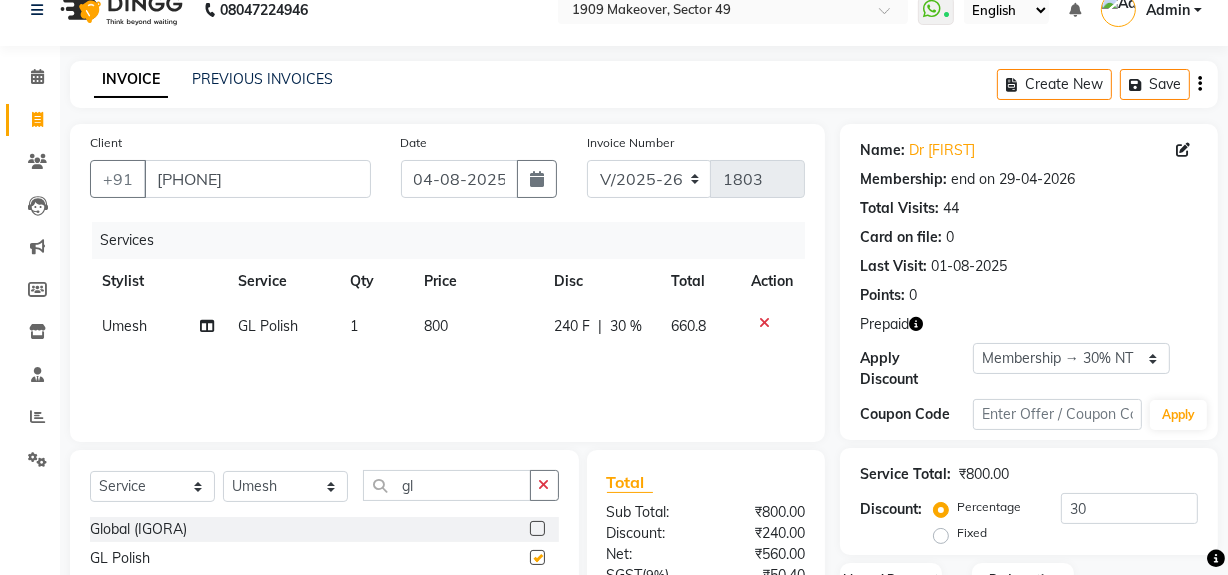 checkbox on "false" 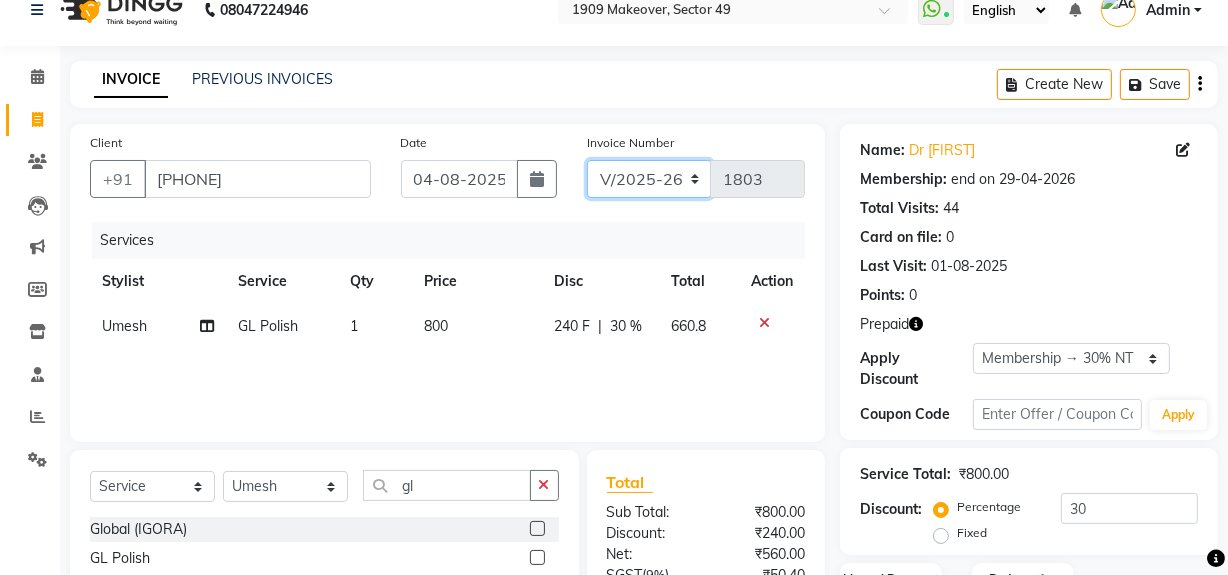 drag, startPoint x: 660, startPoint y: 180, endPoint x: 660, endPoint y: 194, distance: 14 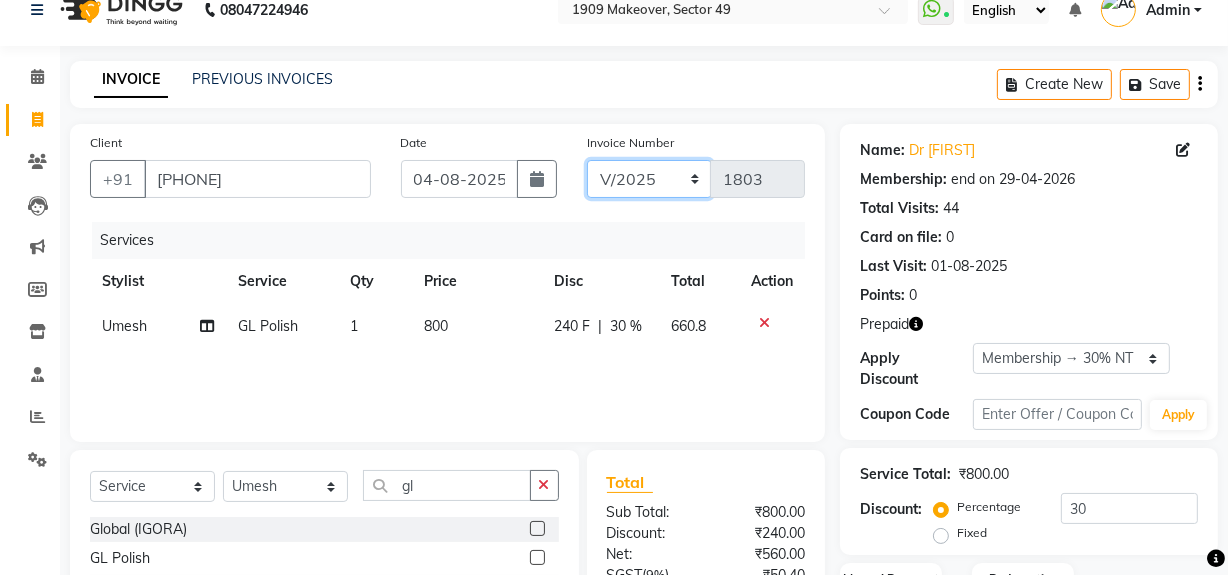 click on "V/2025 V/2025-26" 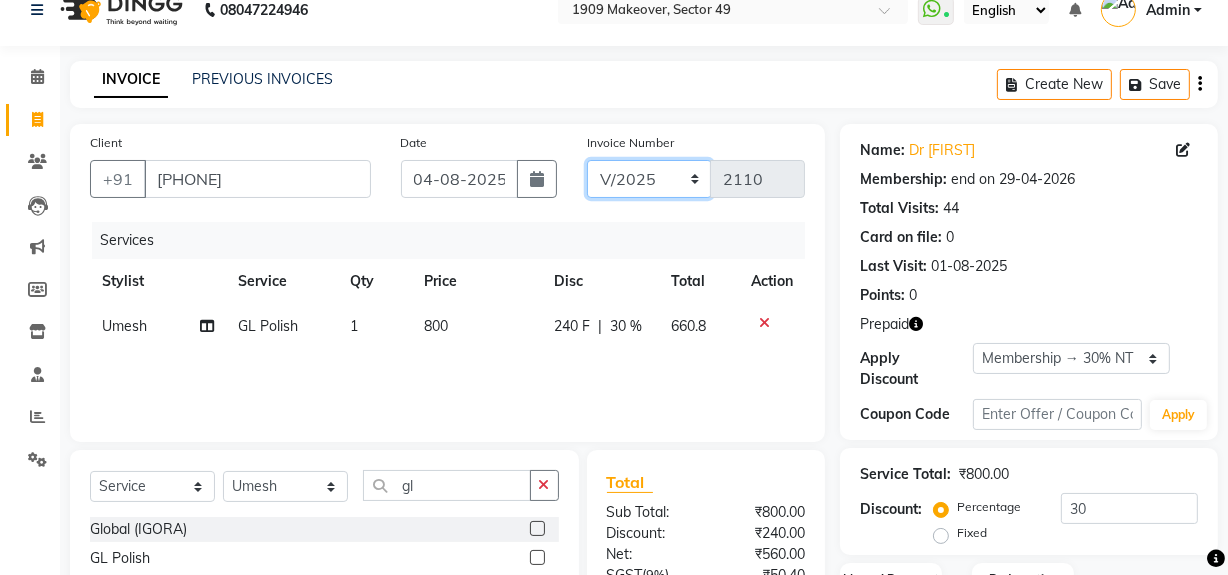 scroll, scrollTop: 0, scrollLeft: 0, axis: both 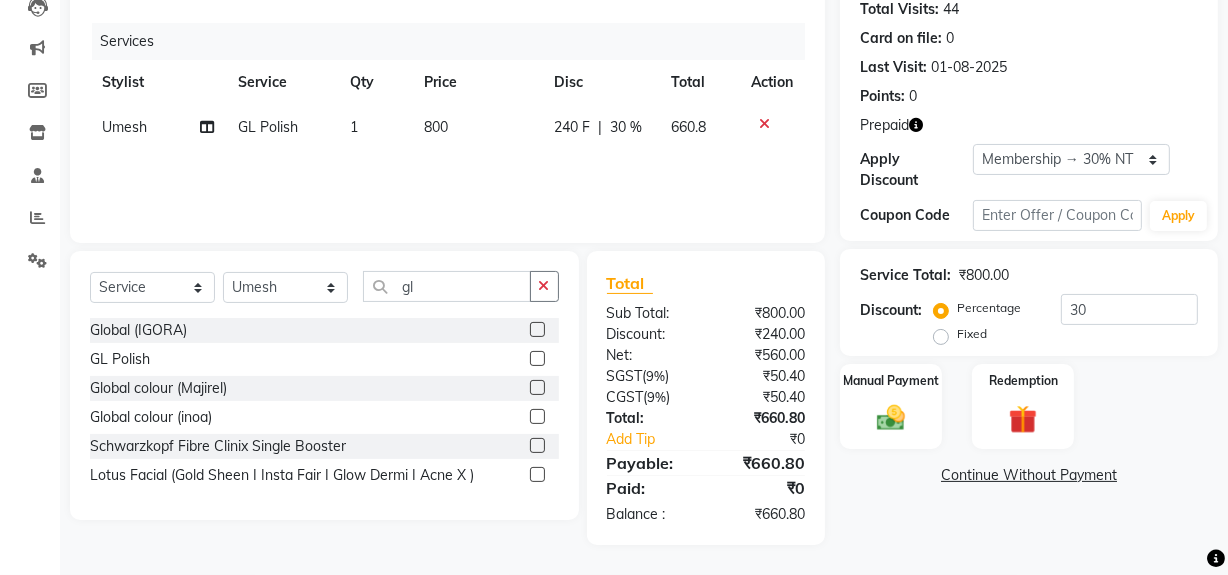 click on "800" 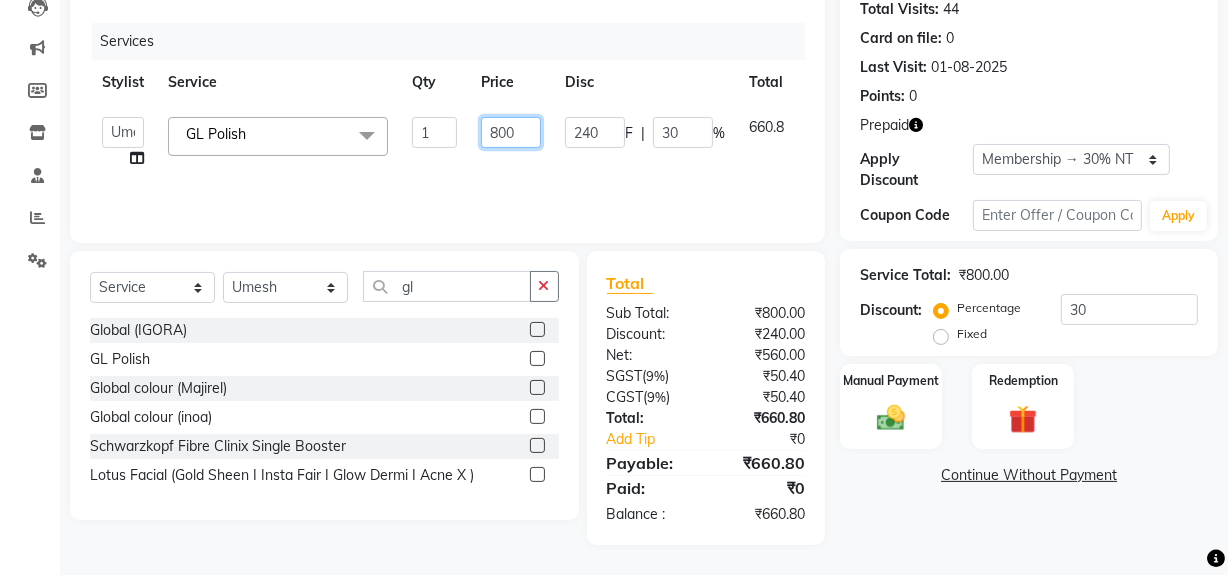 click on "800" 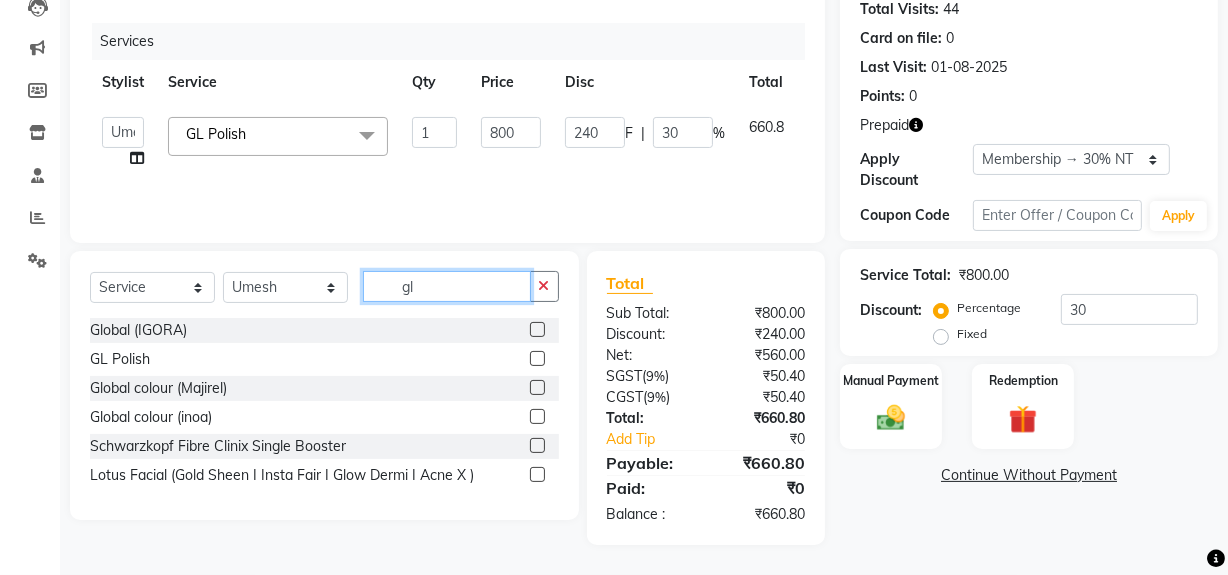 click on "gl" 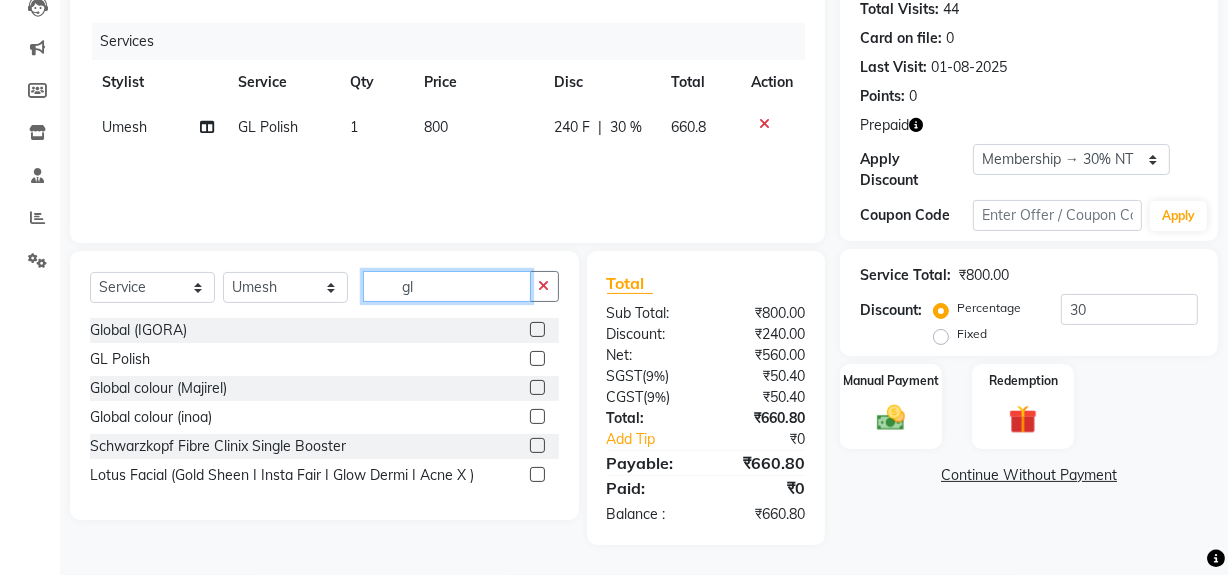 click on "gl" 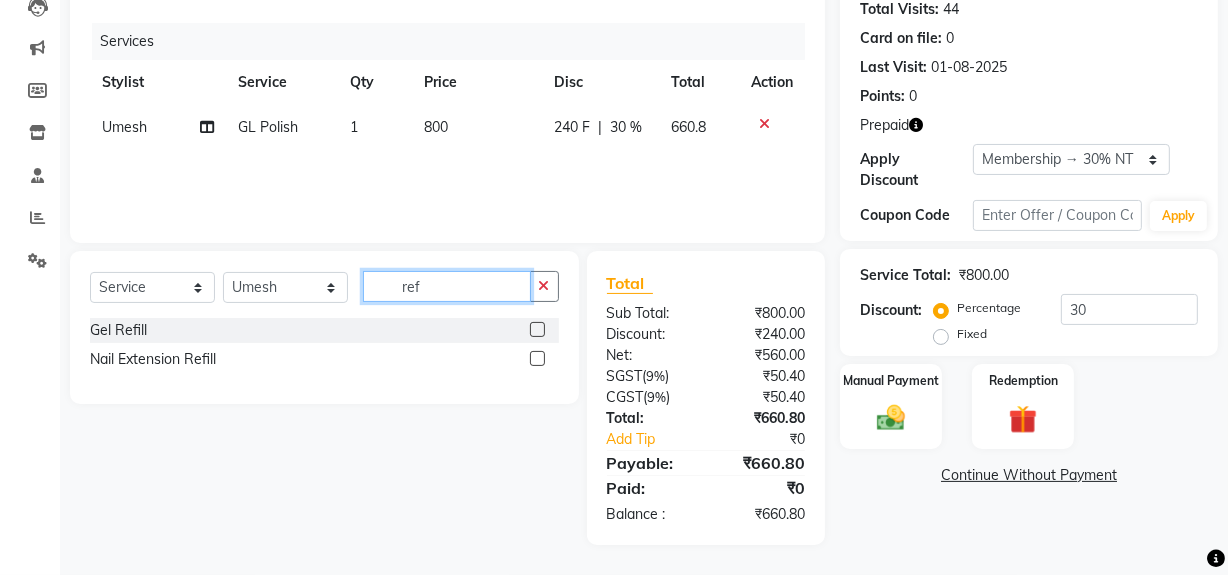 type on "ref" 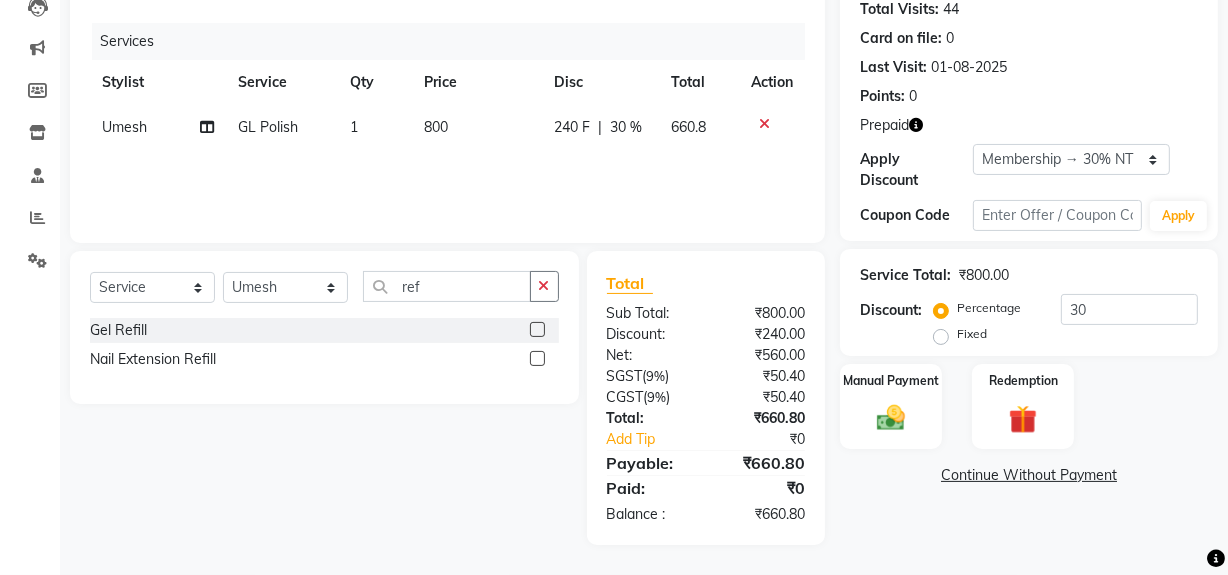 click 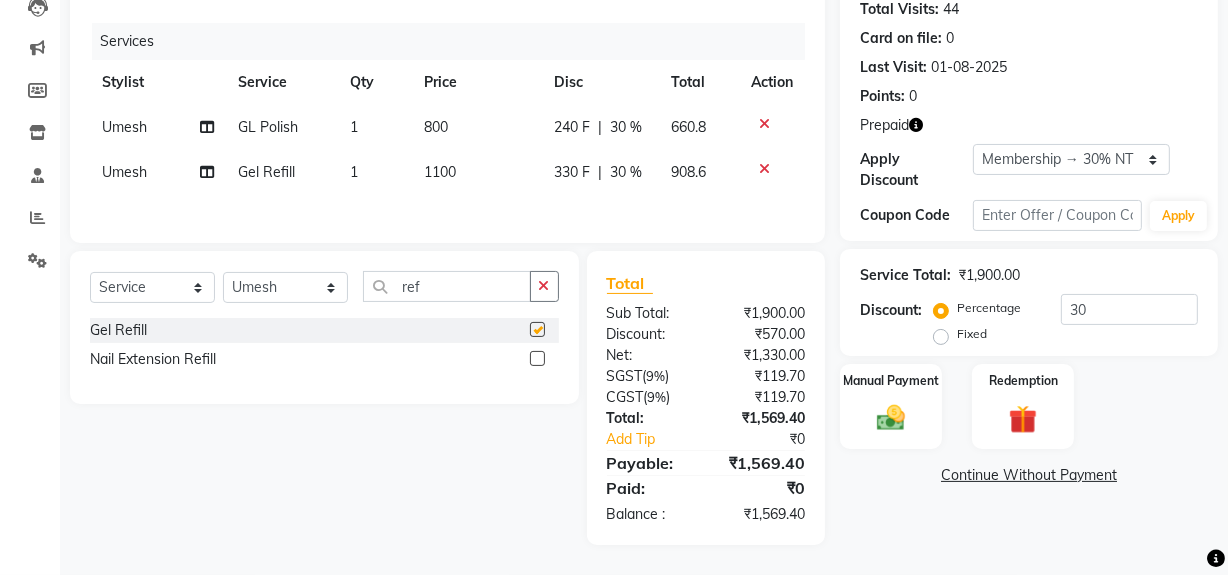 checkbox on "false" 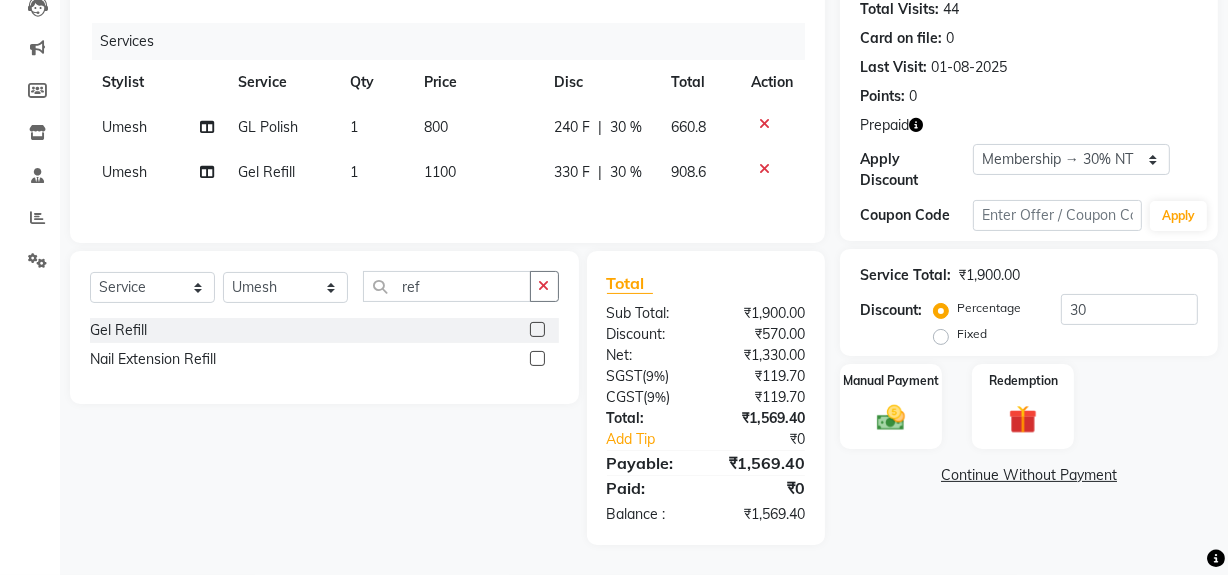 click on "1100" 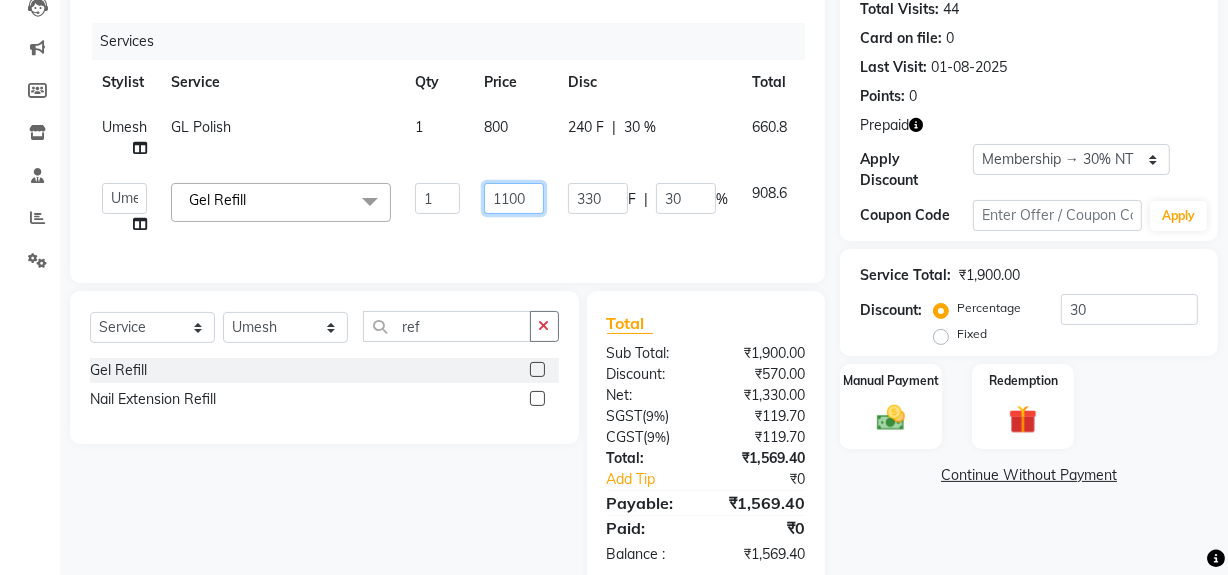 click on "1100" 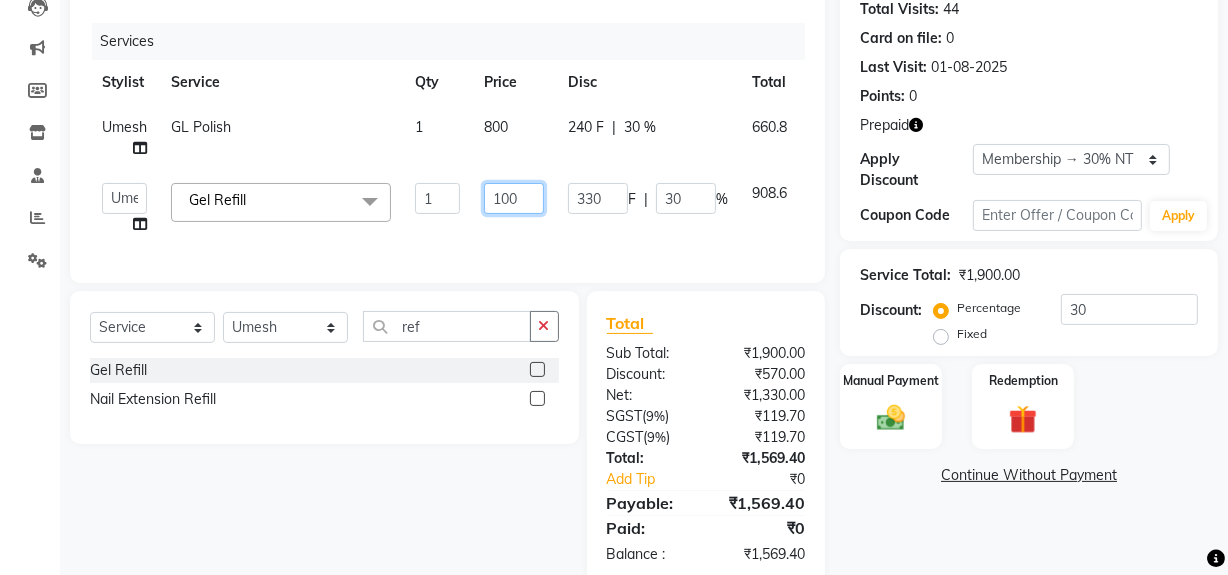 type on "1000" 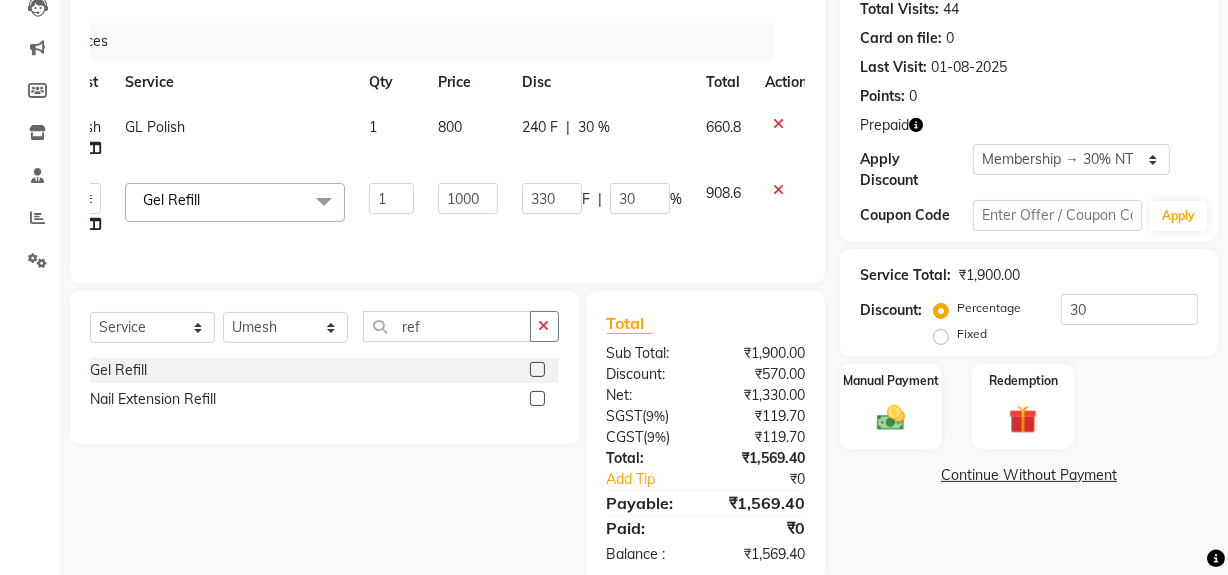 scroll, scrollTop: 0, scrollLeft: 15, axis: horizontal 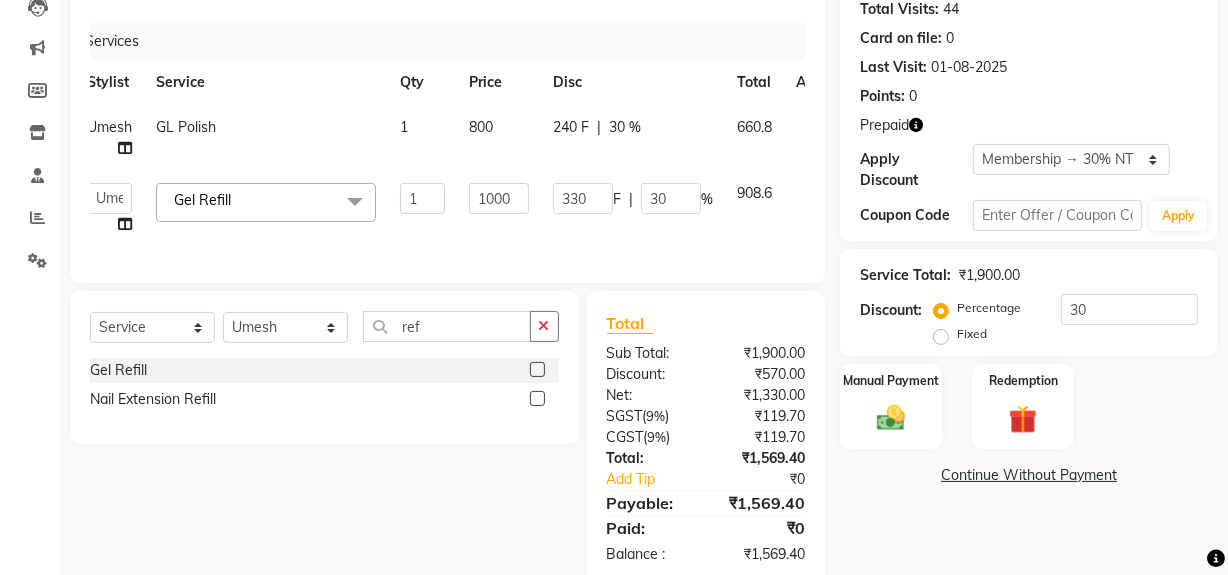 click 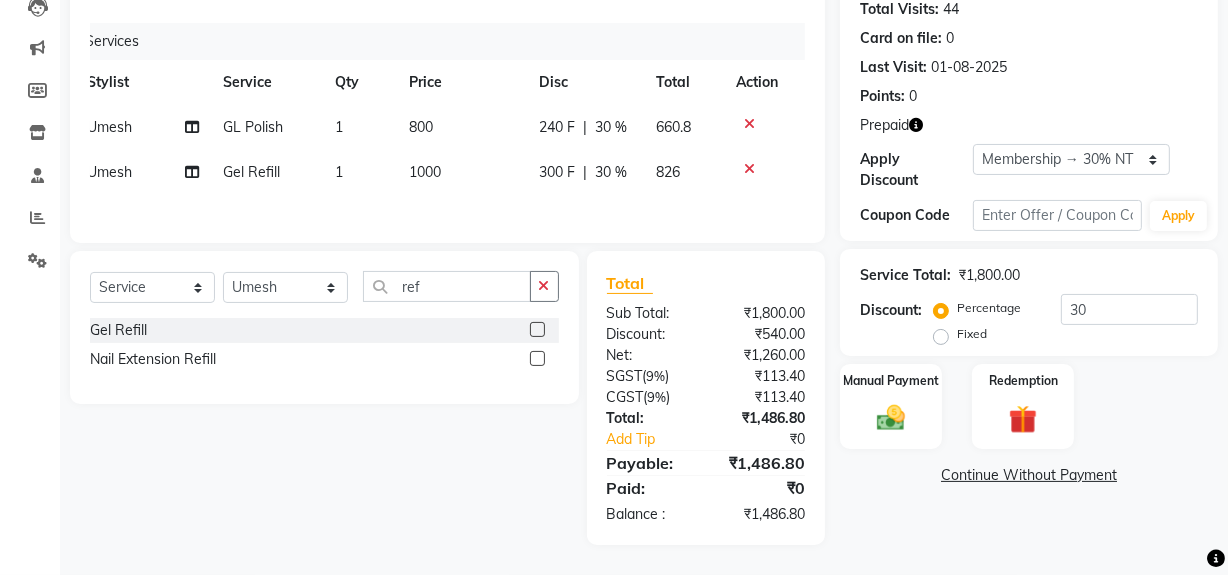 click 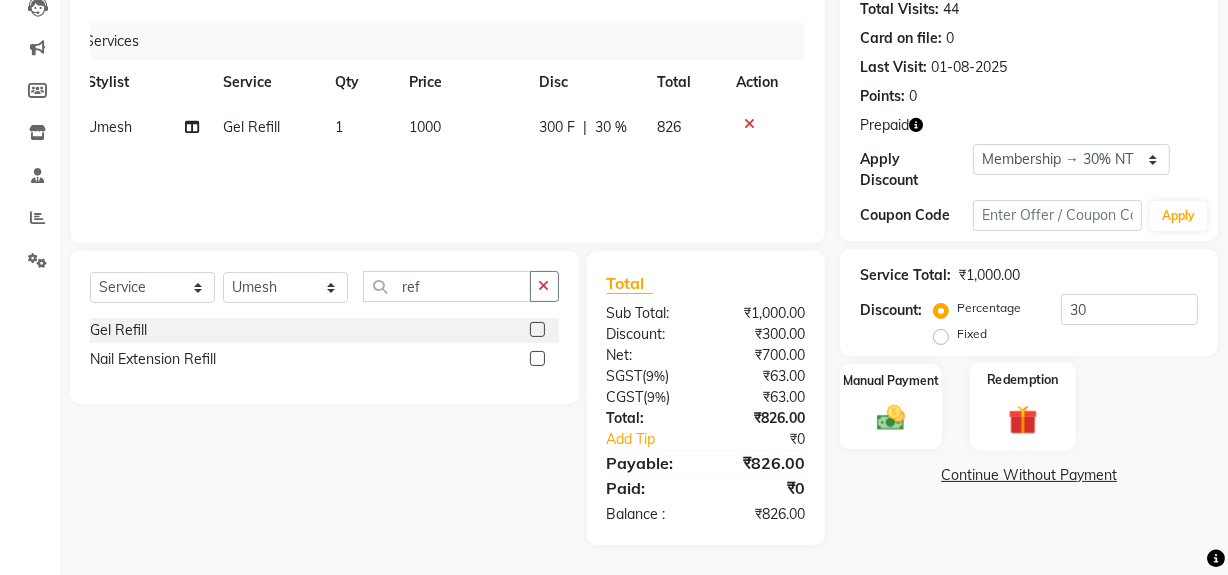 click 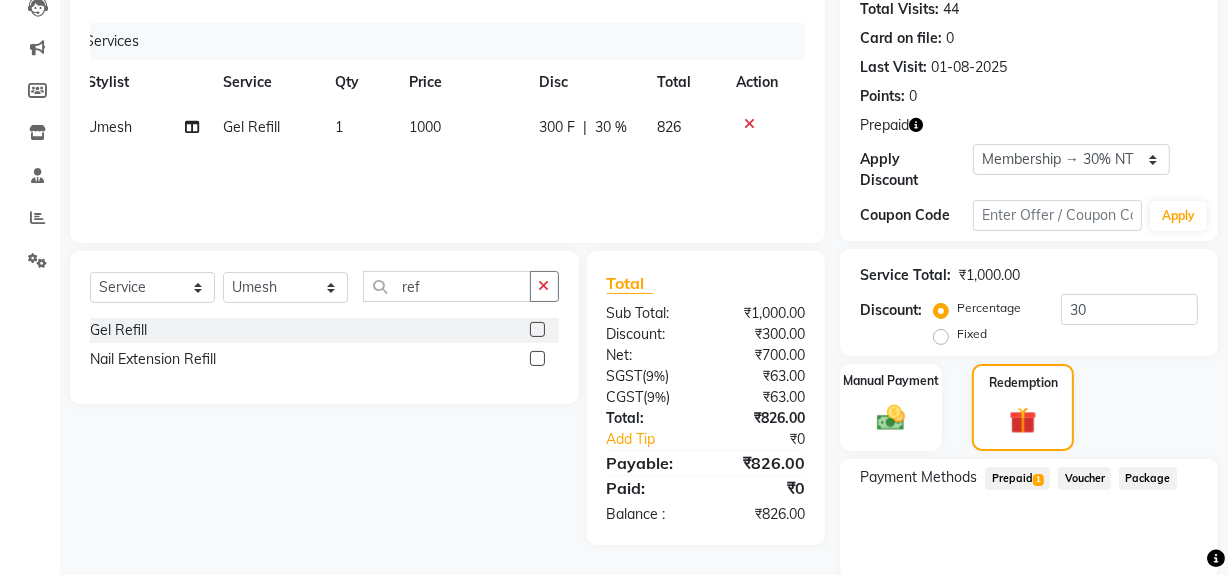 click on "Prepaid  1" 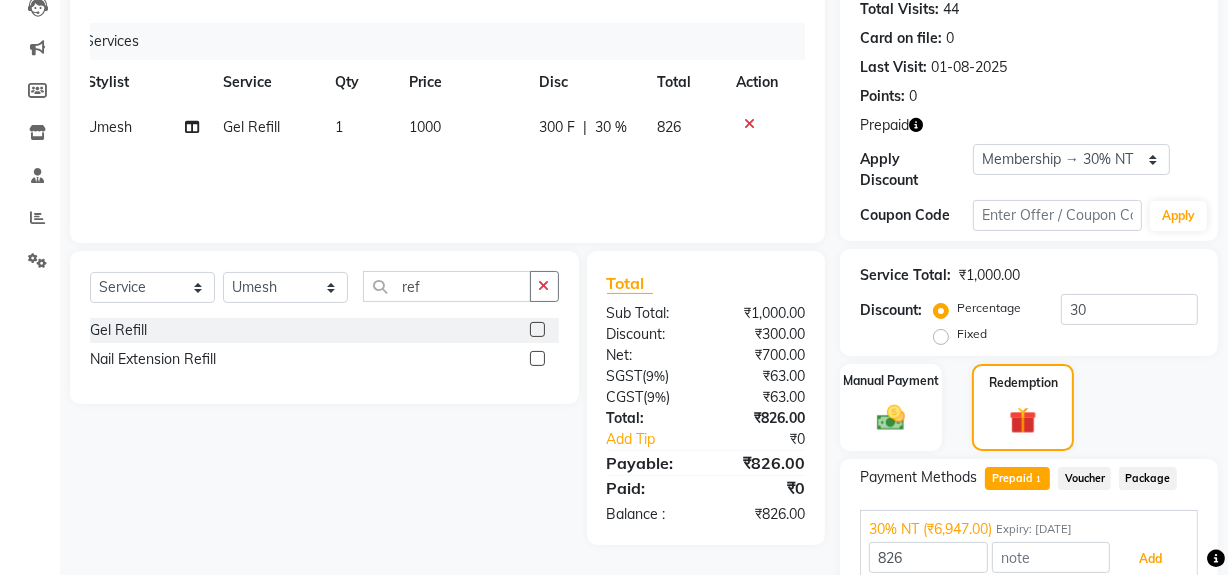 click on "Add" at bounding box center (1150, 559) 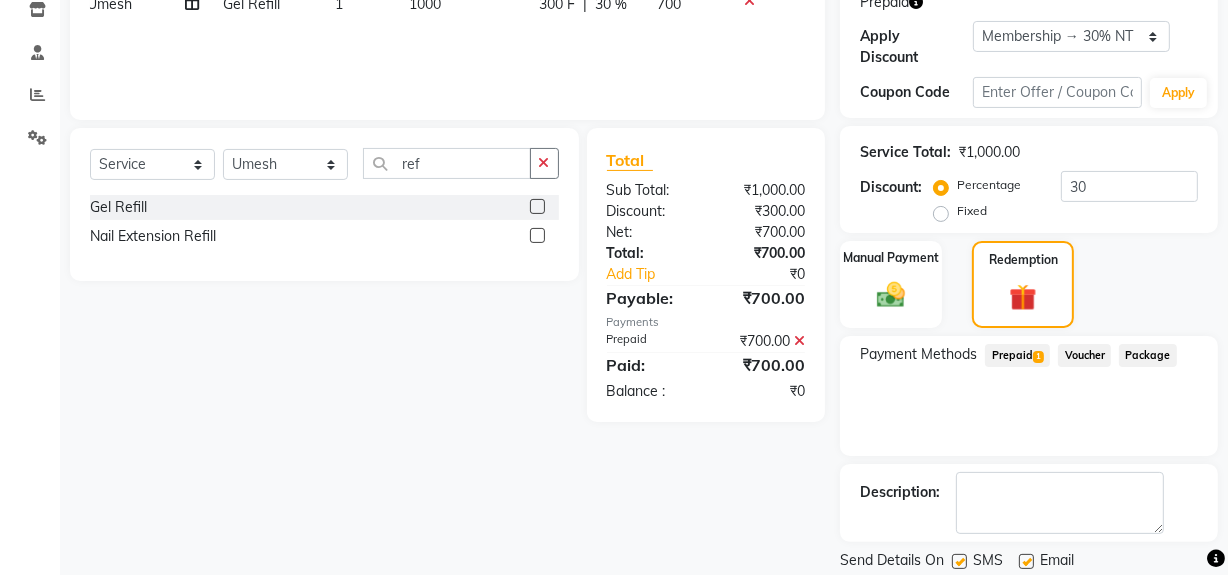 scroll, scrollTop: 411, scrollLeft: 0, axis: vertical 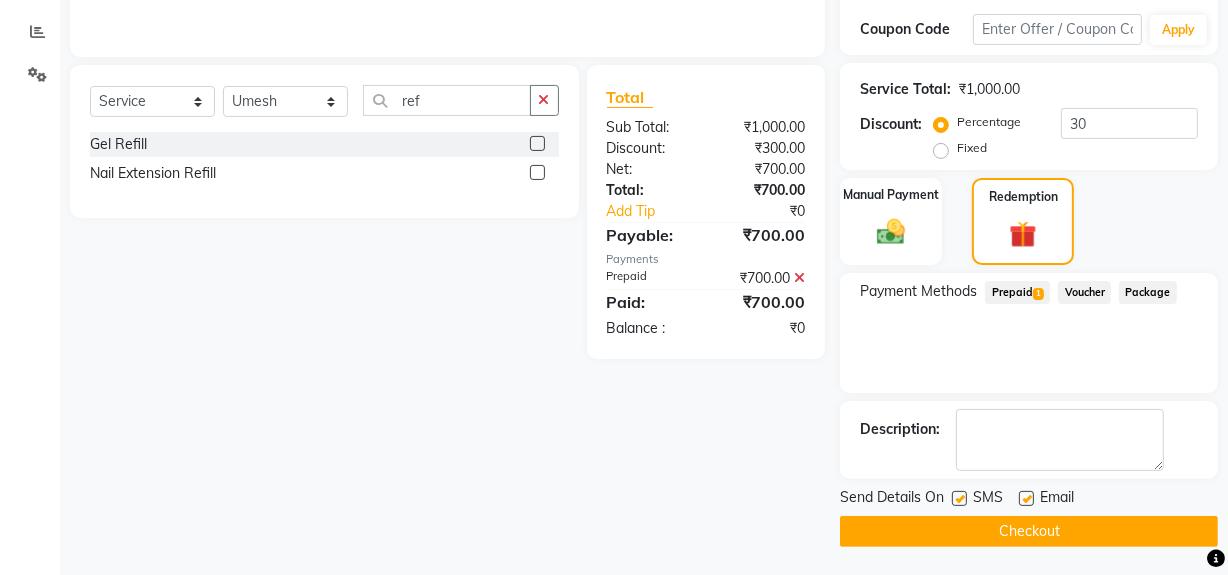 drag, startPoint x: 1080, startPoint y: 529, endPoint x: 1047, endPoint y: 524, distance: 33.37664 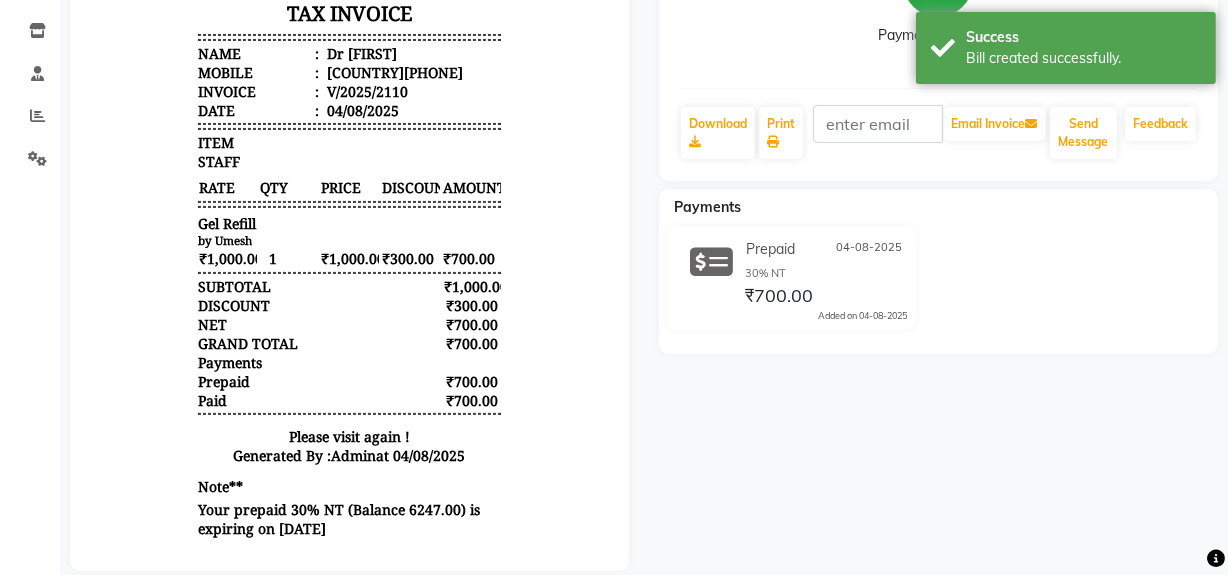 scroll, scrollTop: 365, scrollLeft: 0, axis: vertical 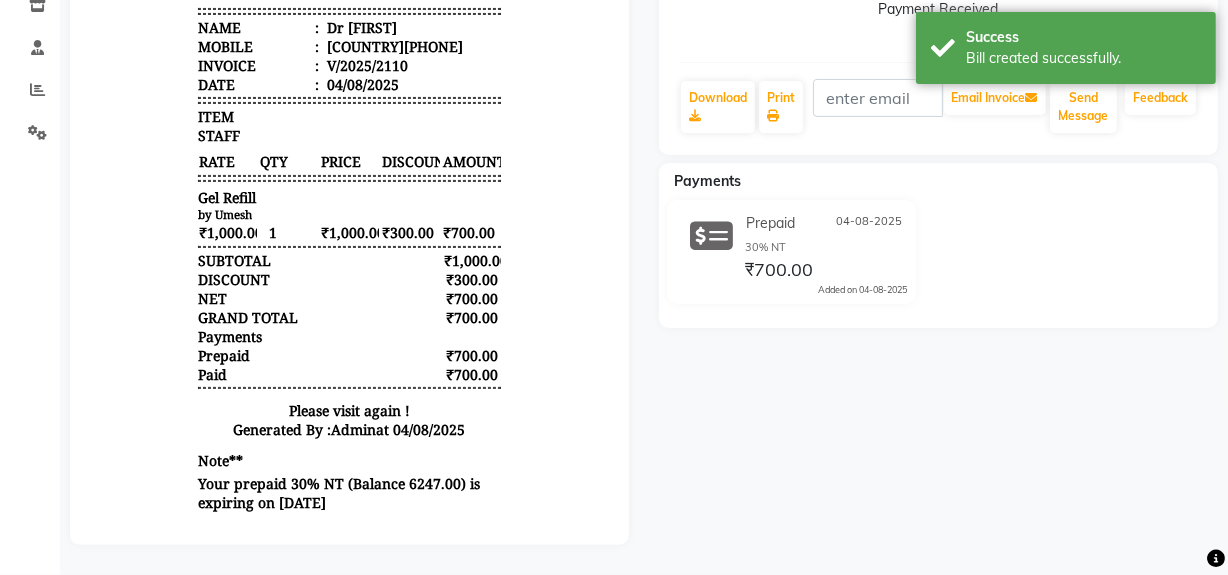 click on "Dr [FIRST]  Prebook   Payment Received  Download  Print   Email Invoice   Send Message Feedback  Payments Prepaid [DATE] 30% NT ₹700.00  Added on [DATE]" 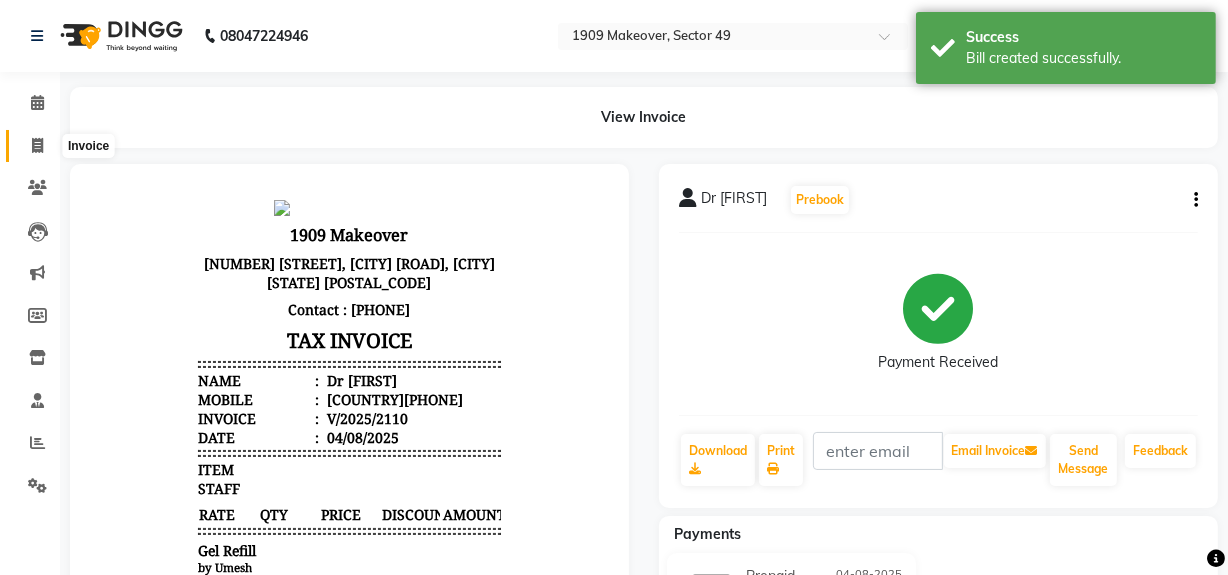 click 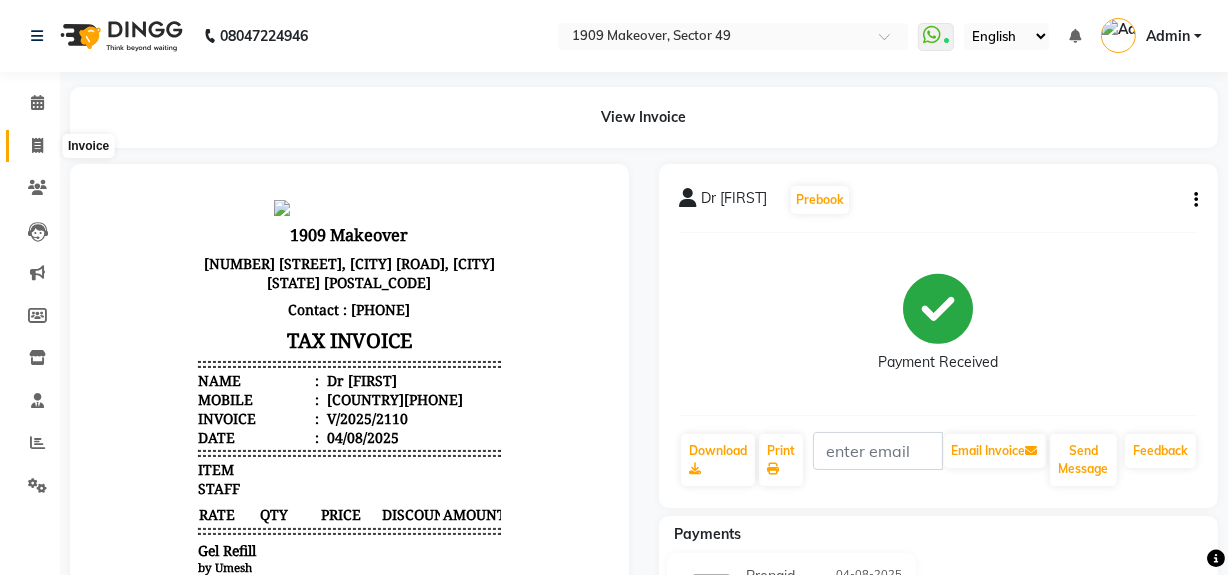 select on "6923" 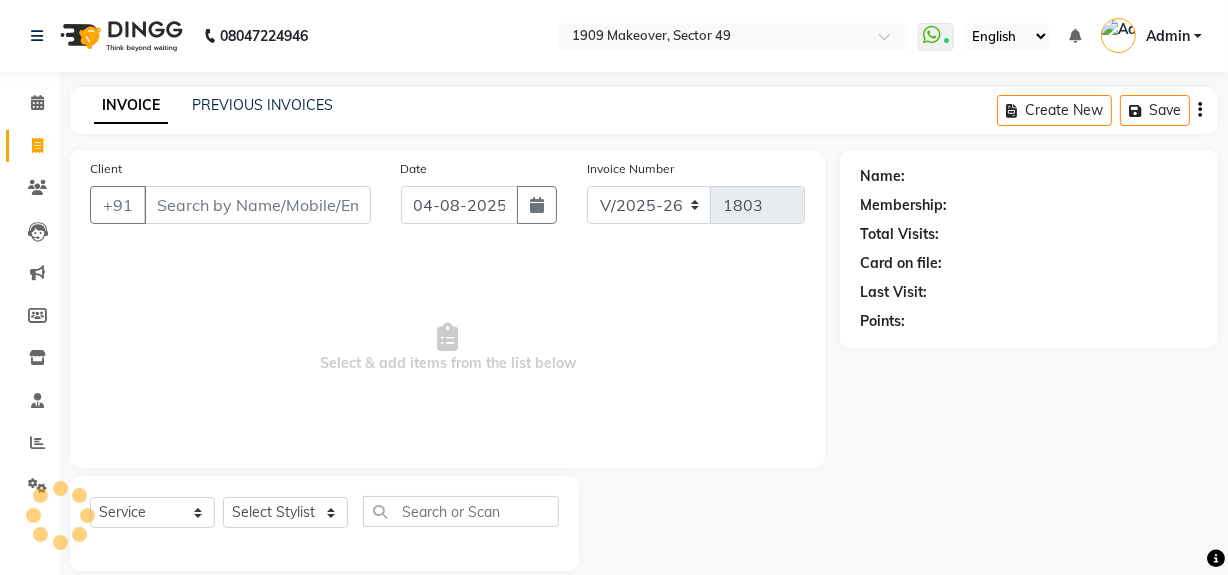 scroll, scrollTop: 26, scrollLeft: 0, axis: vertical 